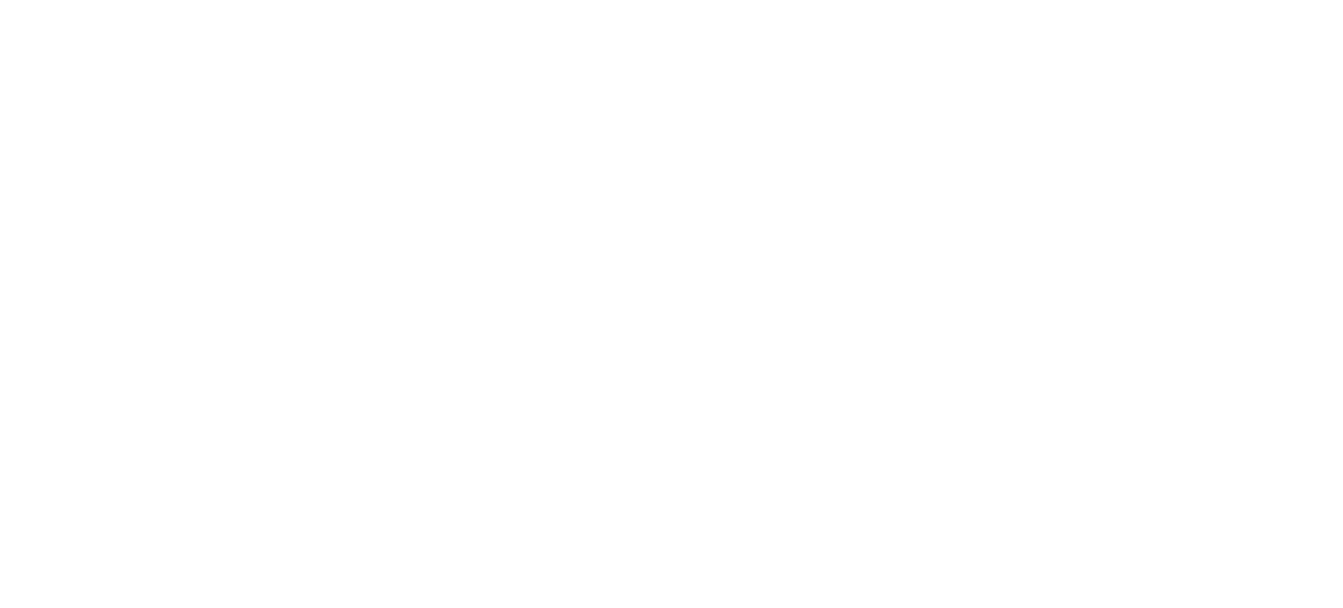scroll, scrollTop: 0, scrollLeft: 0, axis: both 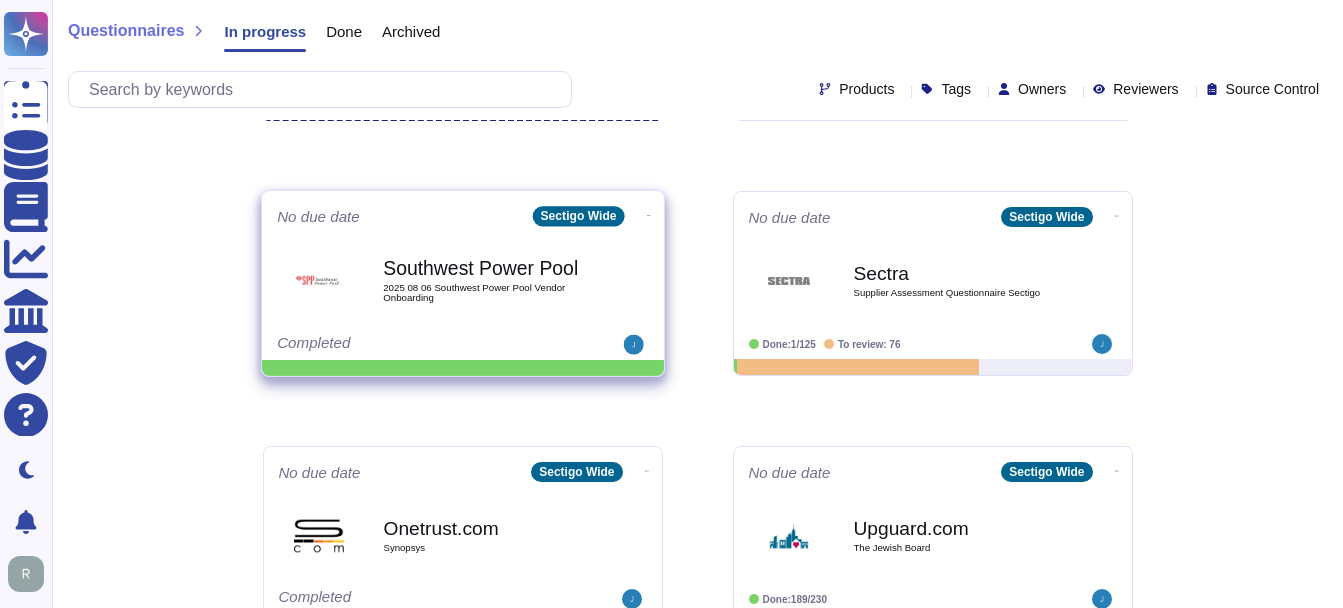 click on "2025 08 06 Southwest Power Pool Vendor Onboarding" at bounding box center (484, 292) 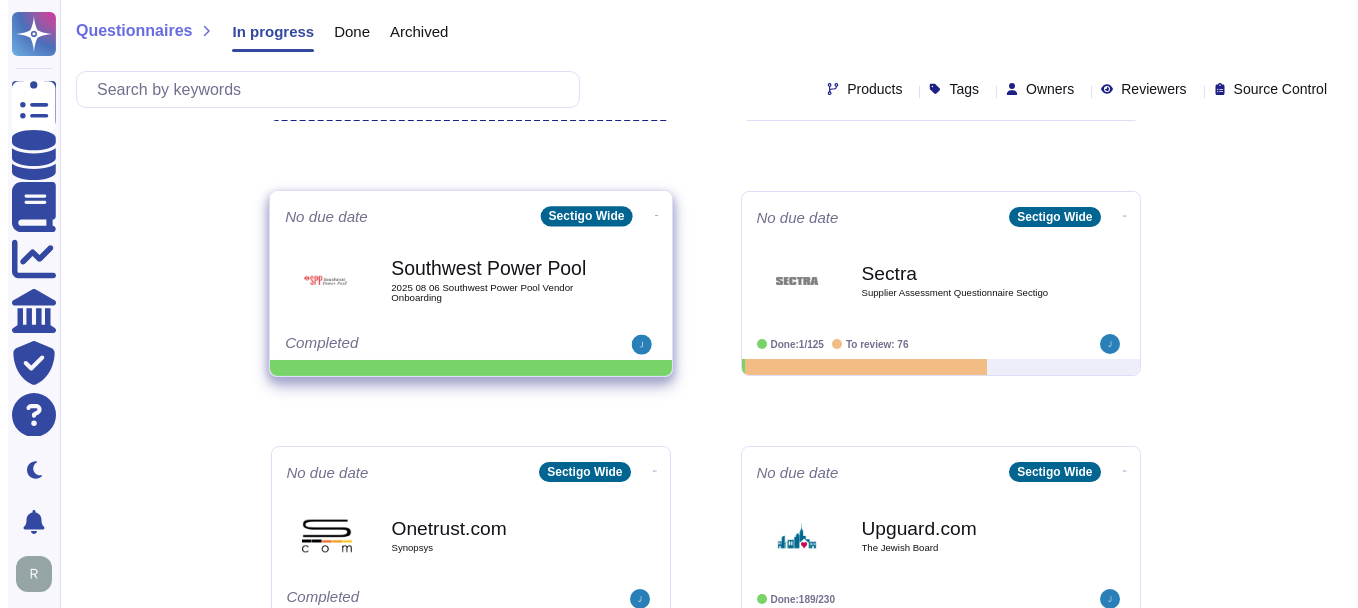 scroll, scrollTop: 0, scrollLeft: 0, axis: both 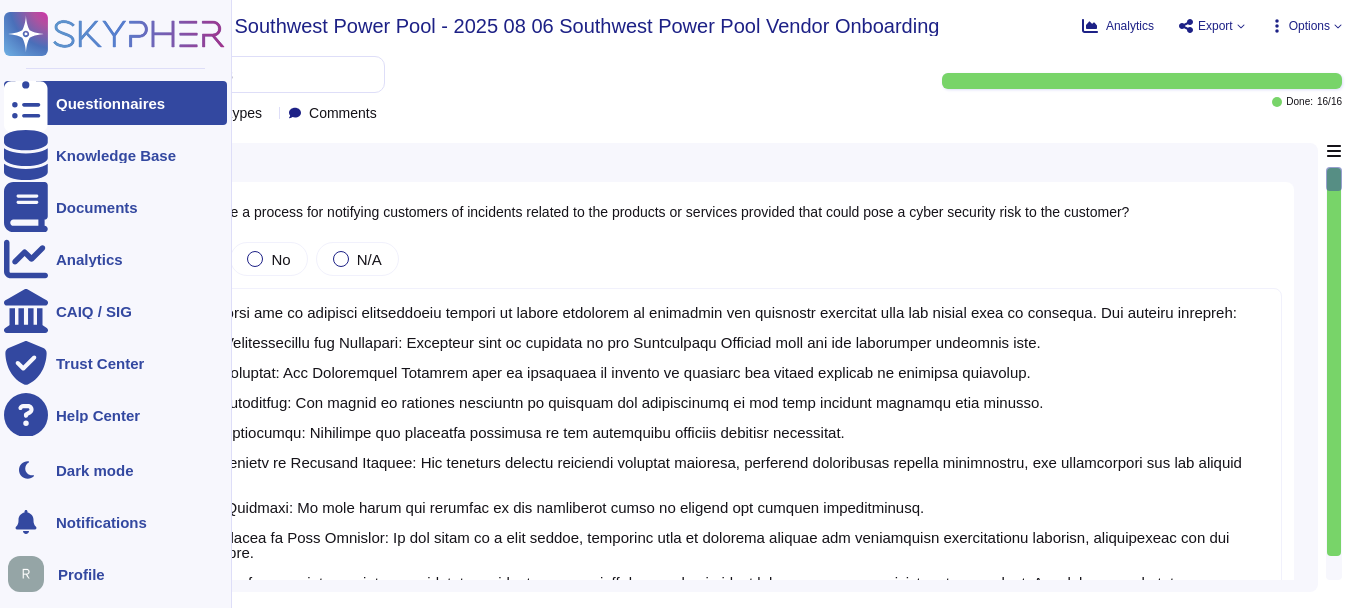 type on "Yes, our company has an incident notification process to inform customers of suspected and confirmed incidents that may affect data or services. The process includes:
1. Initial Identification and Reporting: Incidents must be reported to our Information Security team via the designated reporting link.
2. Timely Response: The Information Security team is available to provide an adequate and timely response to reported incidents.
3. Impact Assessment: The impact of reported incidents is assessed and communicated to the core incident response team members.
4. Formal Procedures: Responses are conducted according to our documented incident response procedures.
5. Communication of Material Changes: Any material changes affecting customer products, including significant service disruptions, are communicated via our company website.
6. Direct Outreach: We will reach out directly to the designated point of contact for further communication.
7. Notification of Data Breaches: In the event of a data breach, ..." 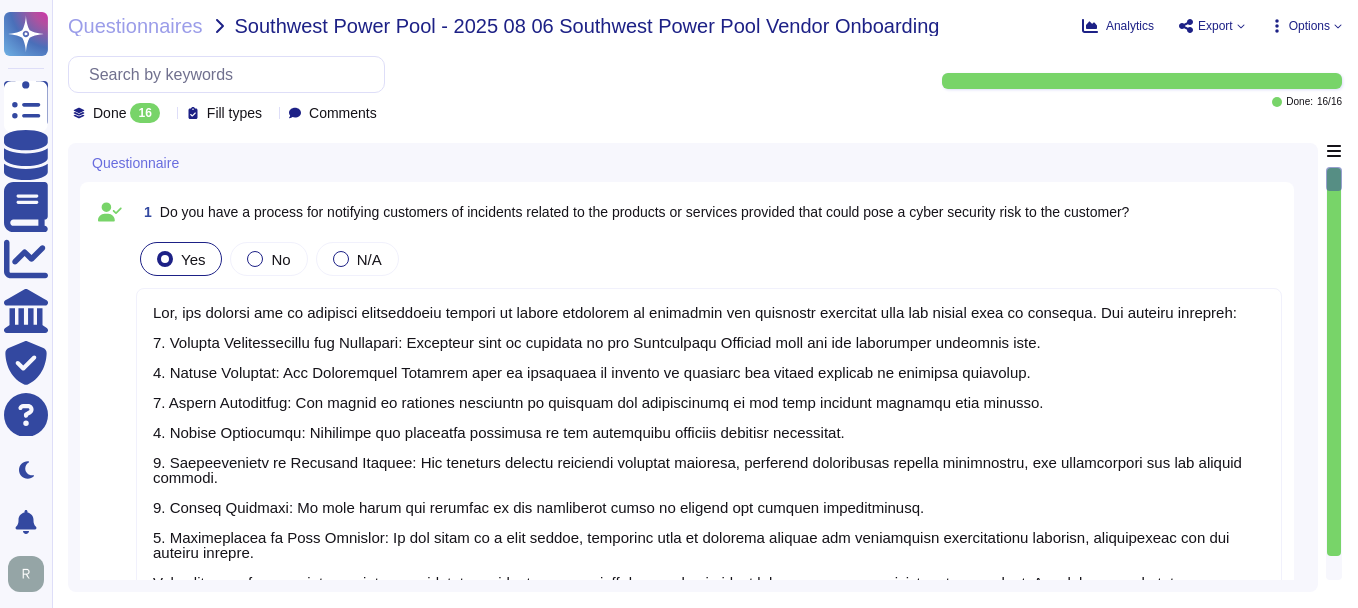 scroll, scrollTop: 2, scrollLeft: 0, axis: vertical 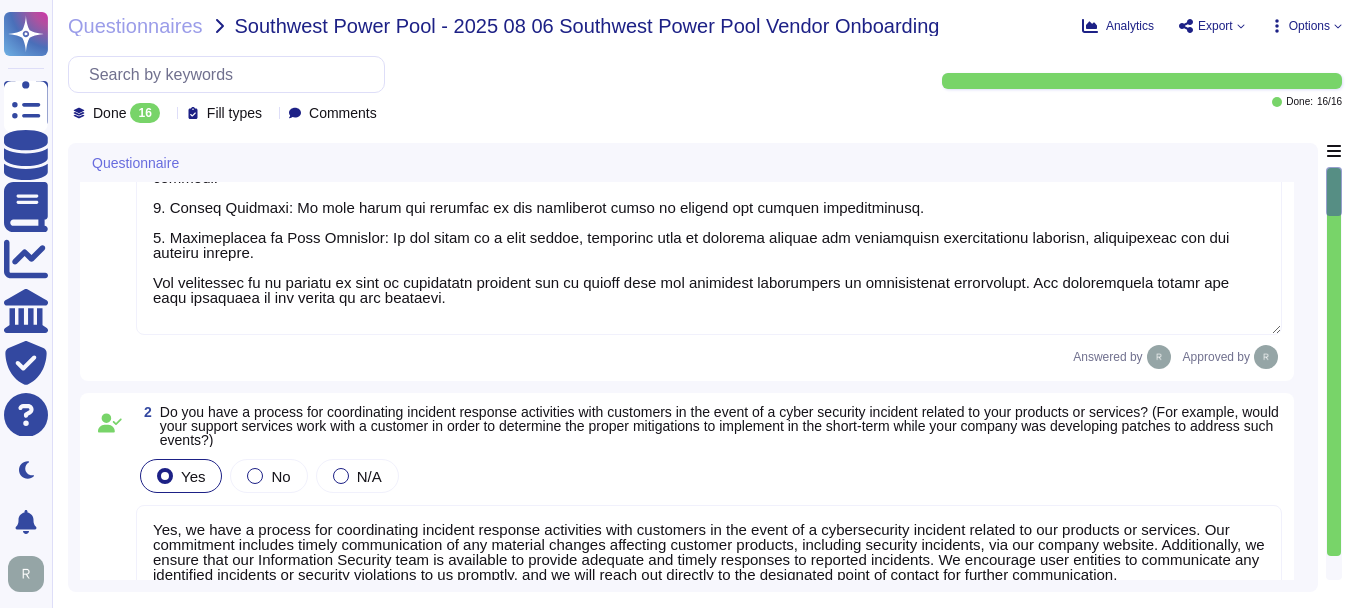 type on "Yes, we provide methods to validate the authenticity and integrity of our software, including firmware and patches. Our authenticity checking methods are designed to trace back software and hardware components to their genuine sources, ensuring that all patches, packages, and updates are downloaded directly from their respective vendor's authentic websites or authorized repositories. Additionally, we check the hash of downloaded patches, packages, or updates against the details provided on the vendor's website to confirm their integrity." 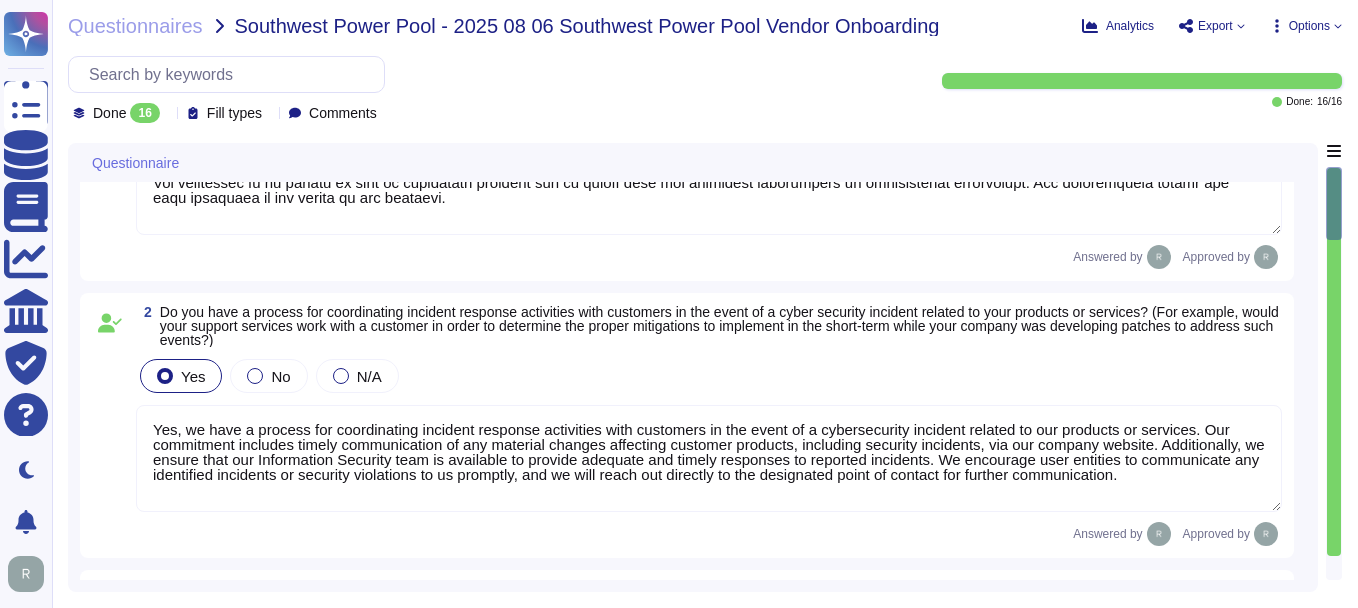 scroll, scrollTop: 2, scrollLeft: 0, axis: vertical 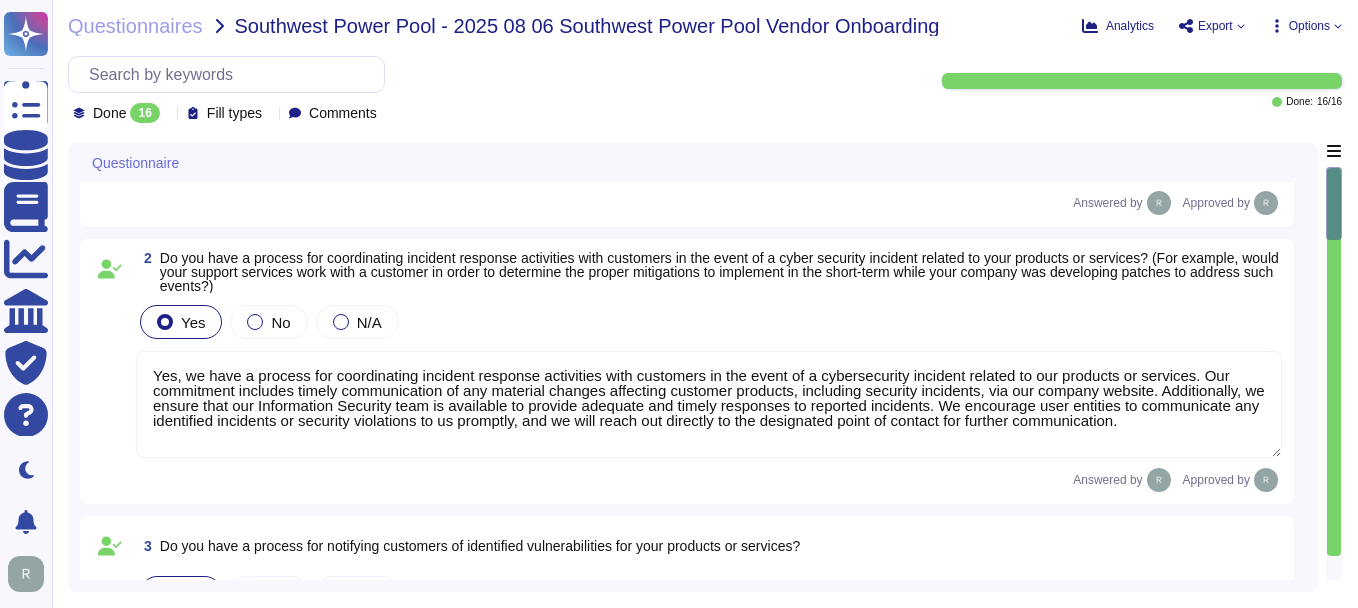 type on "No, we have not encountered a security incident for the last 12 months, and there have been no recent cybersecurity incidents." 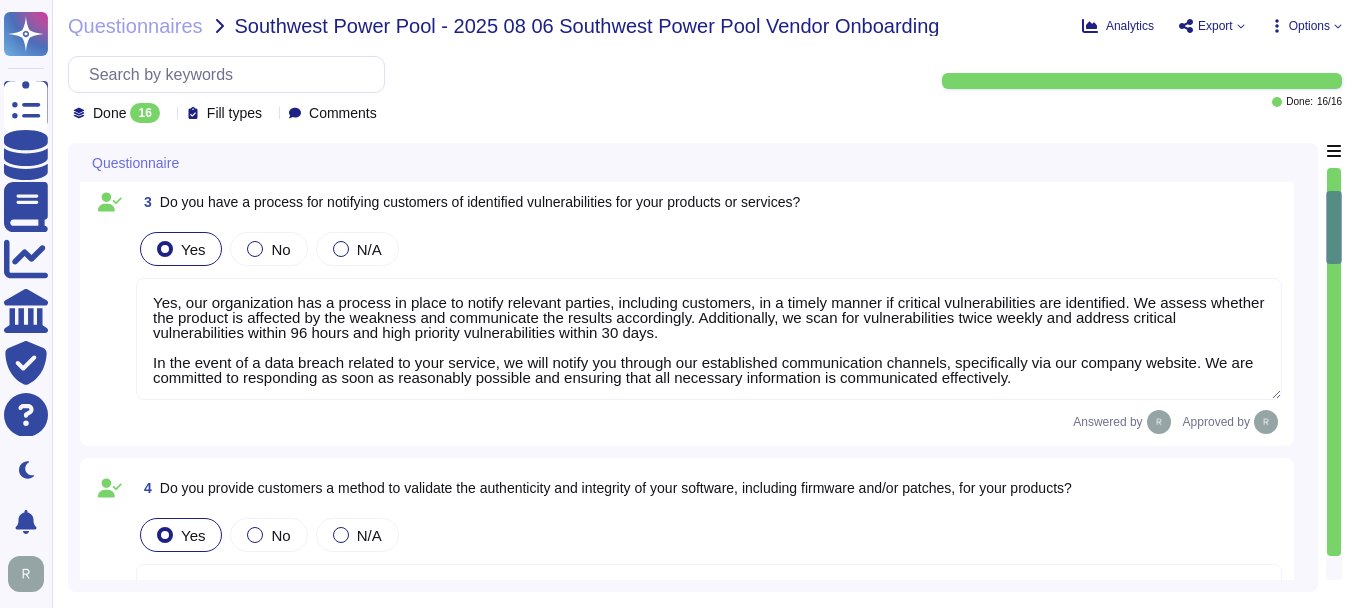 scroll, scrollTop: 800, scrollLeft: 0, axis: vertical 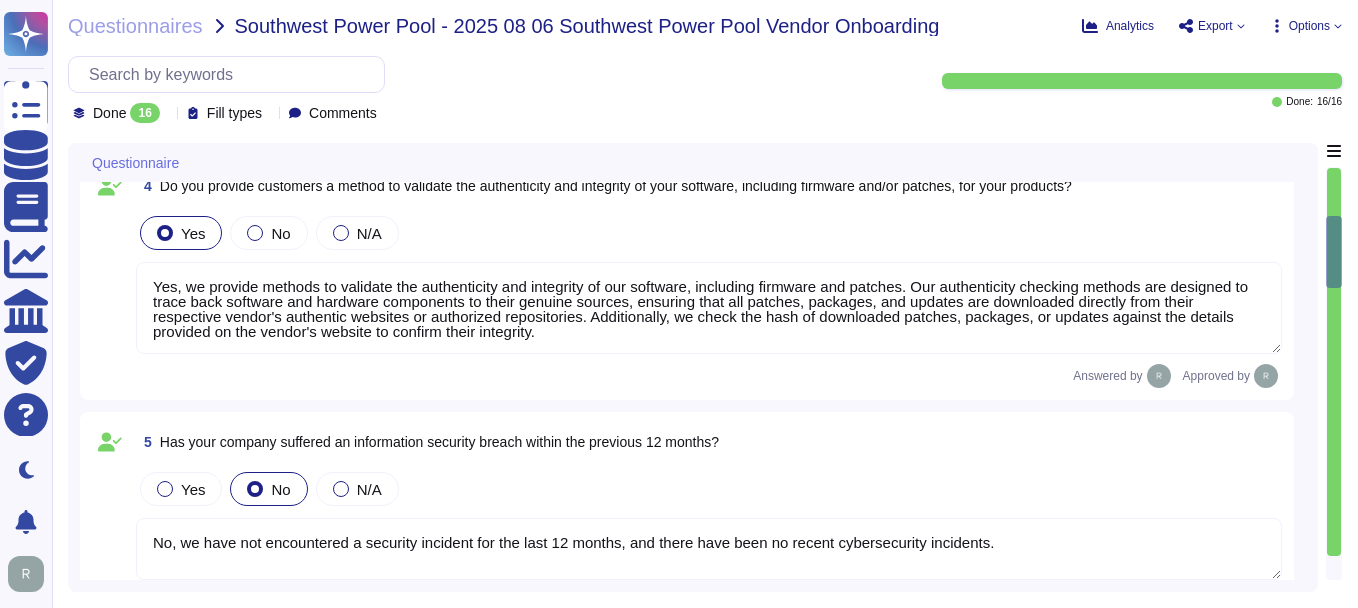 type on "Our headquarters is located at [NUMBER] [STREET], [CITY], [STATE] [ZIP], [COUNTRY]." 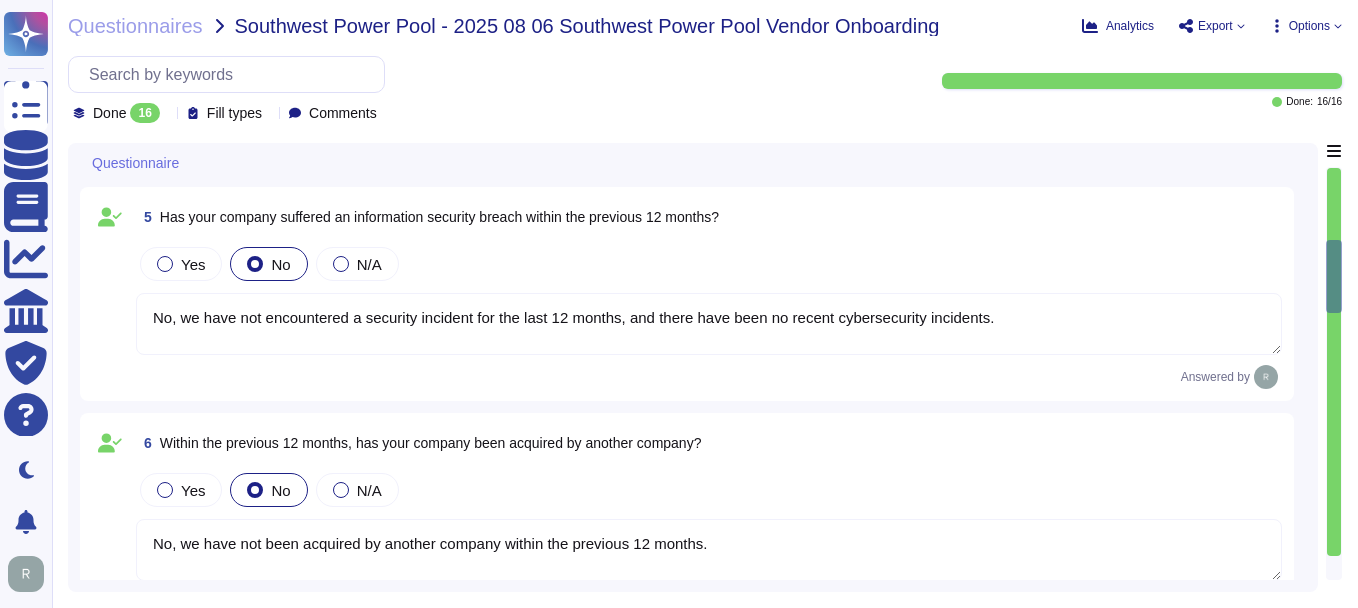type on "Our solution is a SaaS, that can be accessed via popular browsers through Internet. You can discuss this with your enterprise sales representative regarding the licenses." 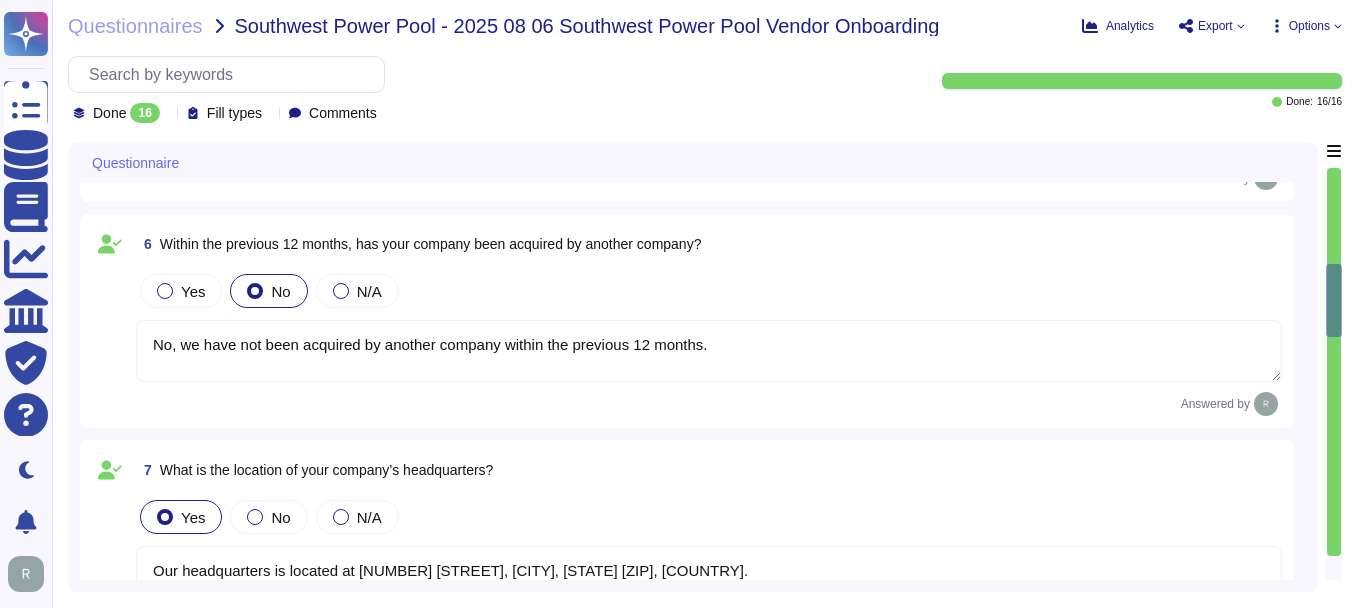 type on "Yes, our company requires multi-factor authentication (MFA) for all remote user access, including access for employees and contractors to production systems. MFA is mandatory for all accounts with access to scoped systems and data, and it is enforced for all remote access to organizational data." 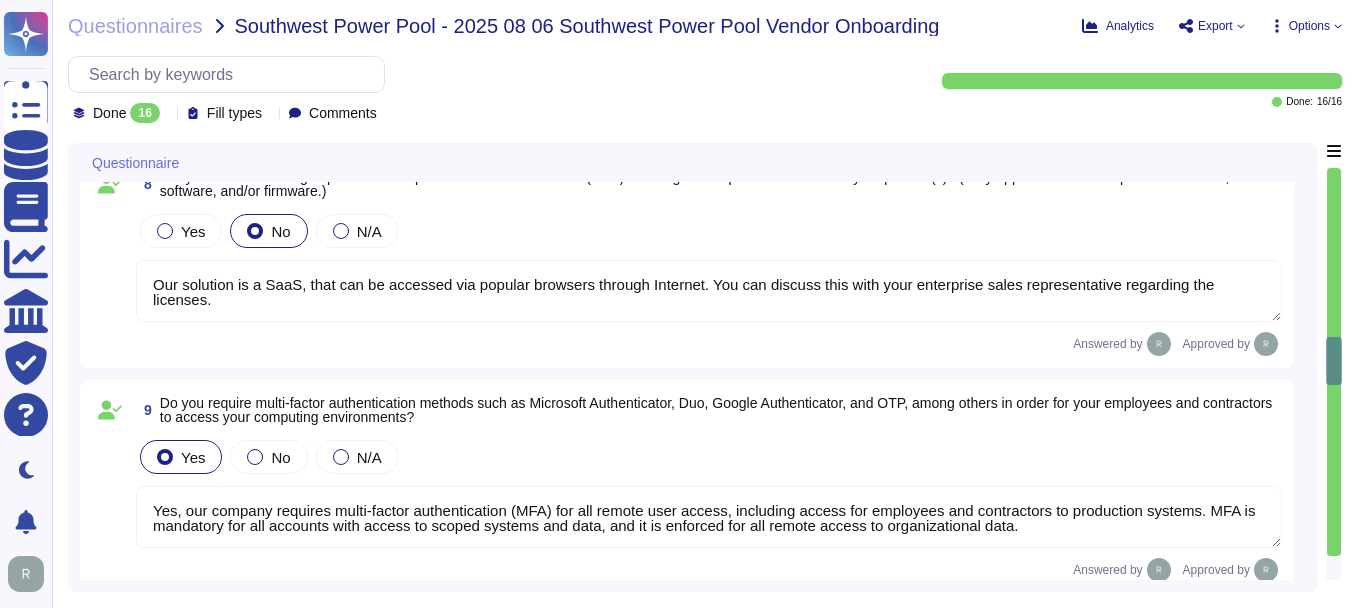 type on "Yes, there is a formal process in place to ensure clients are notified of significant changes, which includes changes related to mergers and acquisitions. Customers are informed through direct outreach to designated customer contacts. However, there have been no publicly announced plans for M&A activity or changes to our organizational structure in the last 12 months." 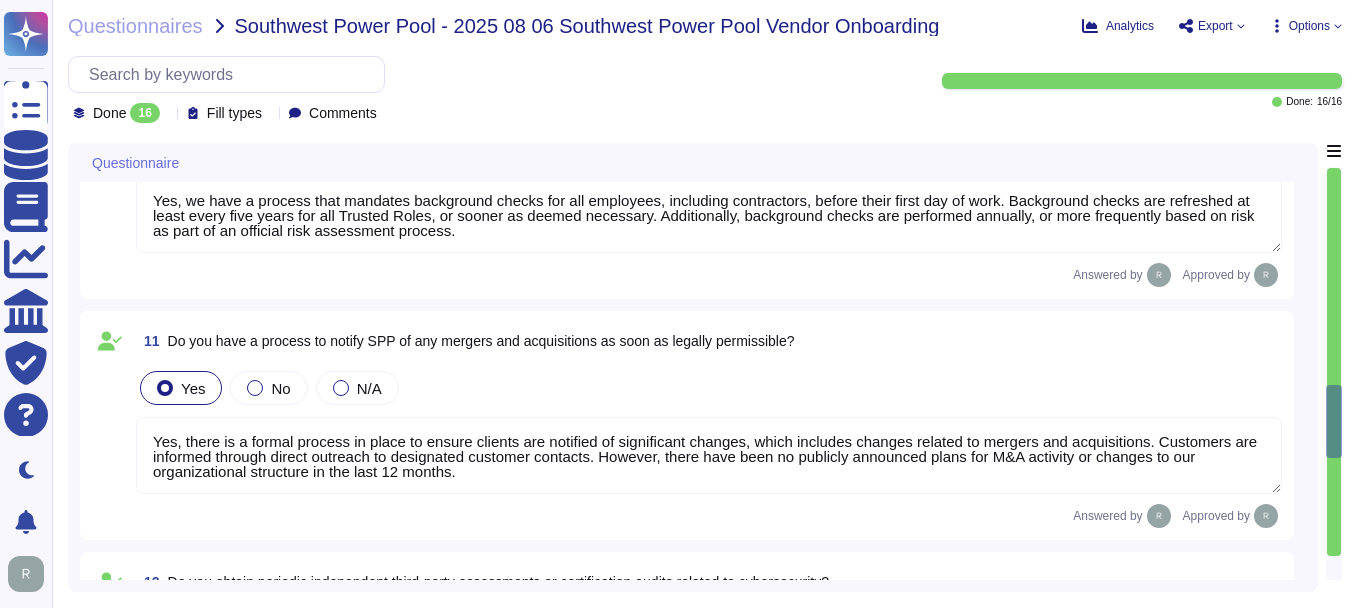 type on "Yes, we conduct independent audit and assurance assessments annually according to relevant standards. These assessments include external audits for WebTrust, ETSI, SOC 2, and ISO 27001 certifications, as well as annual external network penetration testing performed by independent third-party security teams." 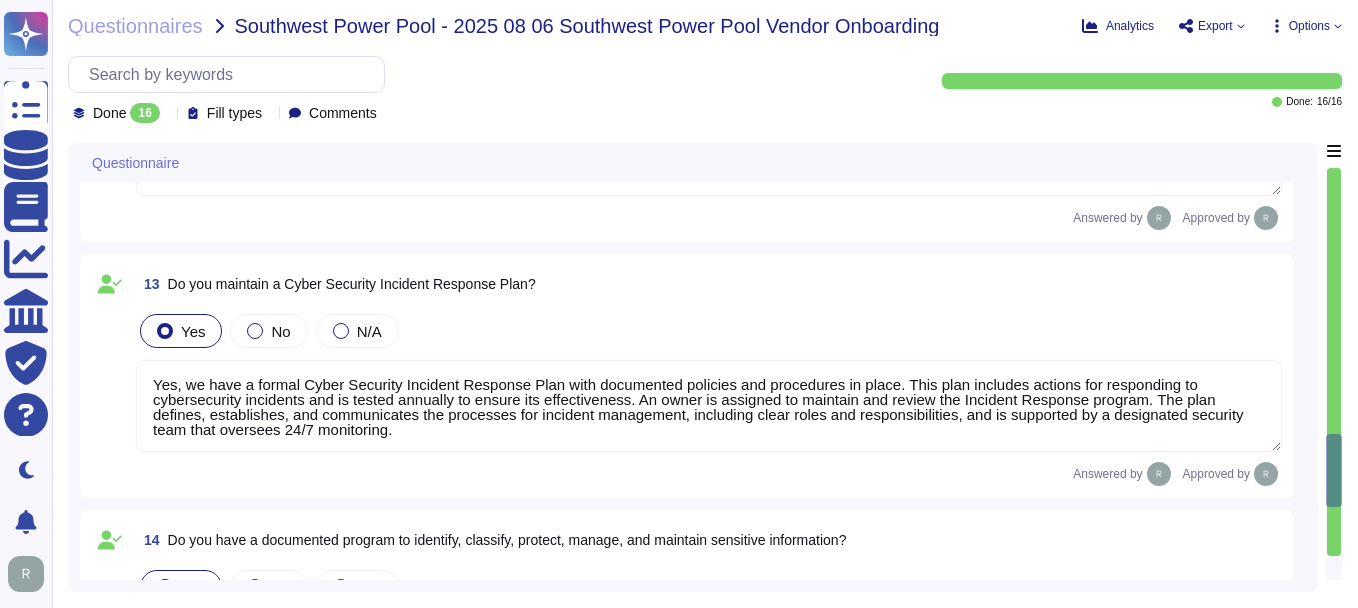 type on "Yes, we have authenticity checking methods designed to trace back software and hardware components to their genuine sources. This is an integral aspect of our services, ensuring that all components are authenticated to confirm their genuineness and integrity. Additionally, we perform audits on system development by third-party services prior to the commencement of any development work." 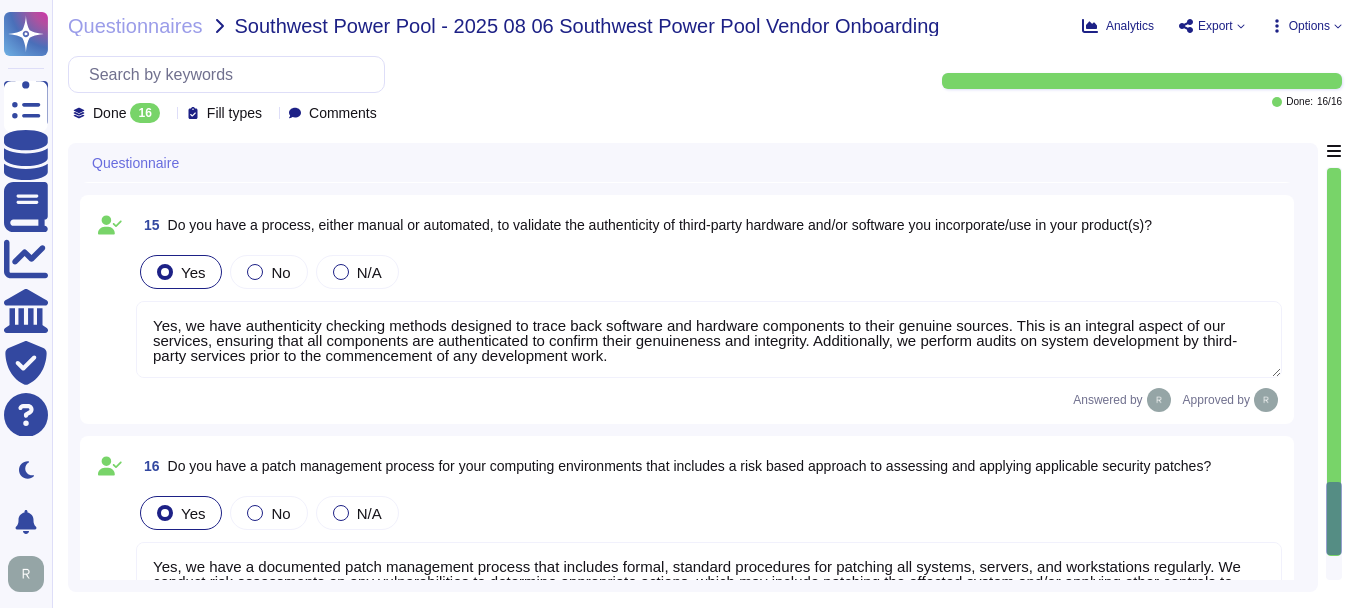 scroll, scrollTop: 3450, scrollLeft: 0, axis: vertical 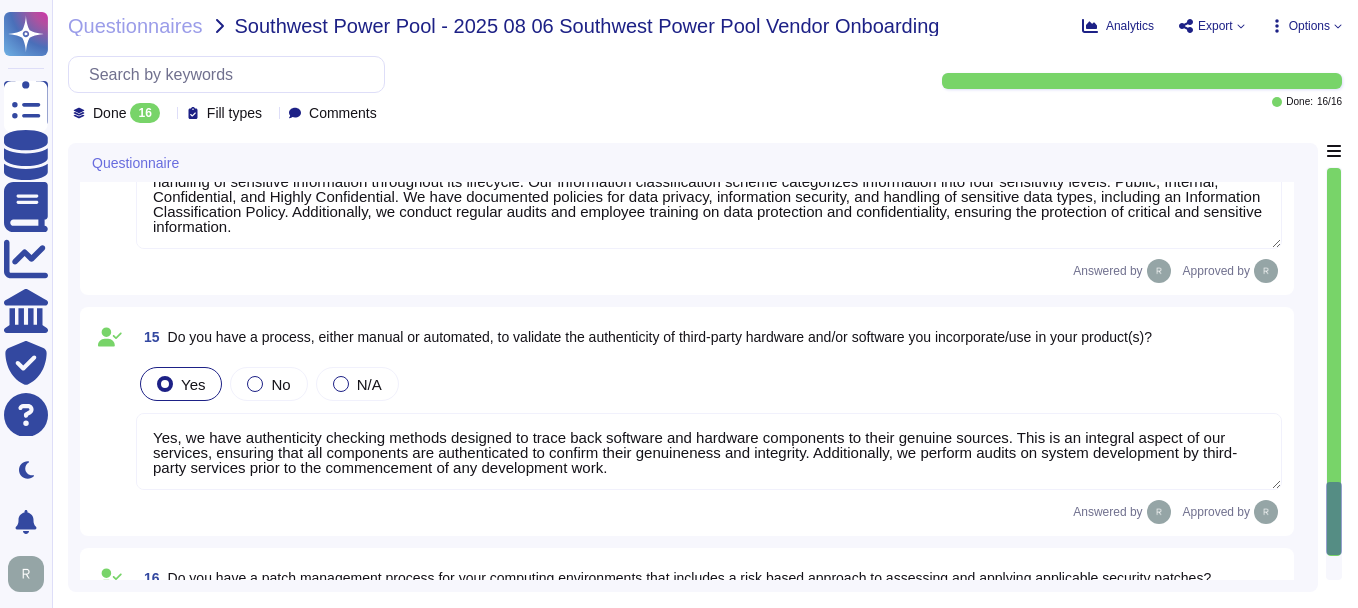 type on "Yes, we conduct independent audit and assurance assessments annually according to relevant standards. These assessments include external audits for WebTrust, ETSI, SOC 2, and ISO 27001 certifications, as well as annual external network penetration testing performed by independent third-party security teams." 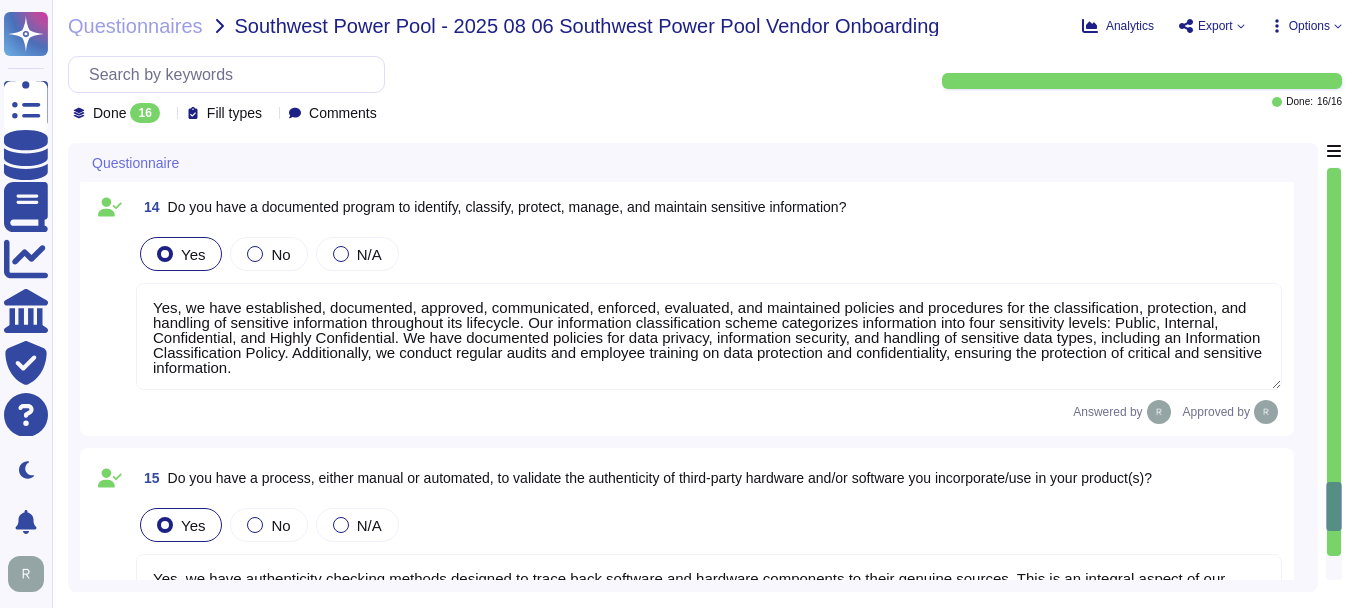 scroll, scrollTop: 3250, scrollLeft: 0, axis: vertical 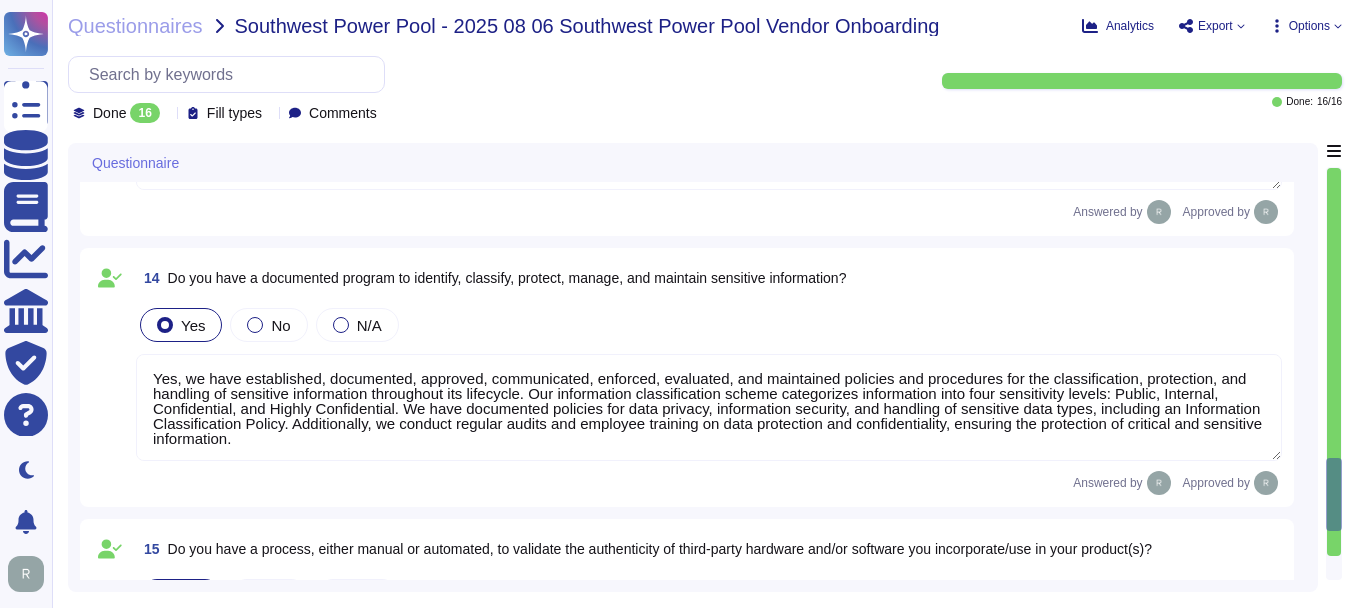 type on "Yes, there is a formal process in place to ensure clients are notified of significant changes, which includes changes related to mergers and acquisitions. Customers are informed through direct outreach to designated customer contacts. However, there have been no publicly announced plans for M&A activity or changes to our organizational structure in the last 12 months." 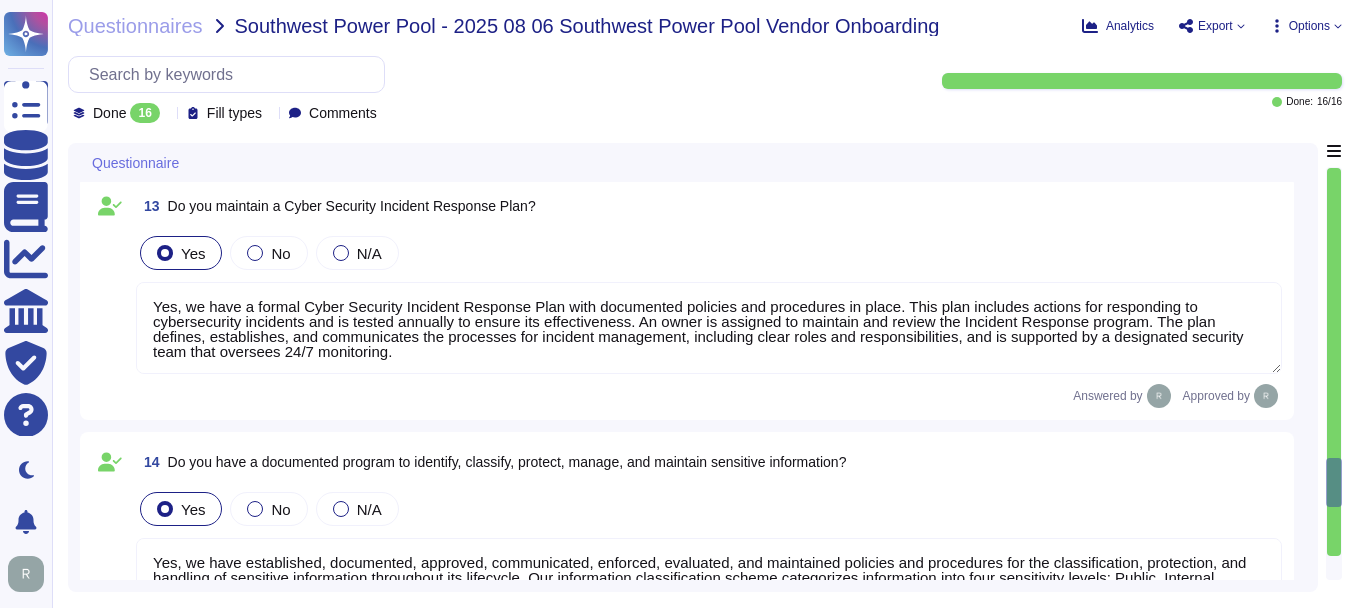 scroll, scrollTop: 3050, scrollLeft: 0, axis: vertical 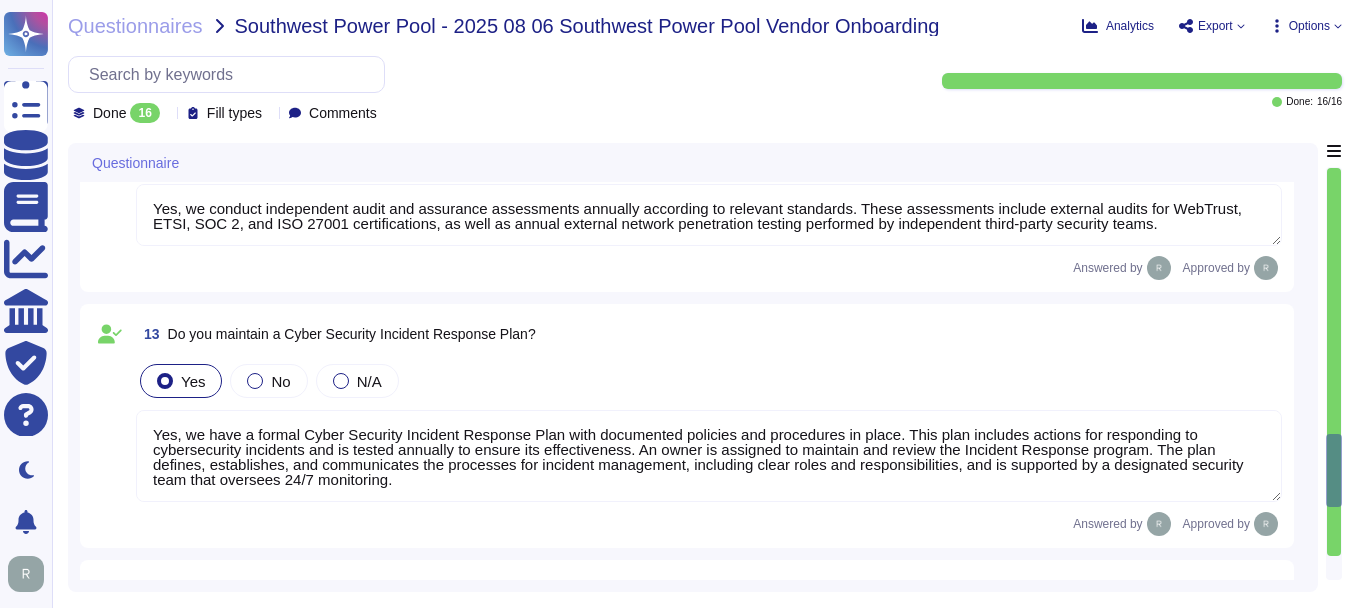 type on "Yes, we have a process that mandates background checks for all employees, including contractors, before their first day of work. Background checks are refreshed at least every five years for all Trusted Roles, or sooner as deemed necessary. Additionally, background checks are performed annually, or more frequently based on risk as part of an official risk assessment process." 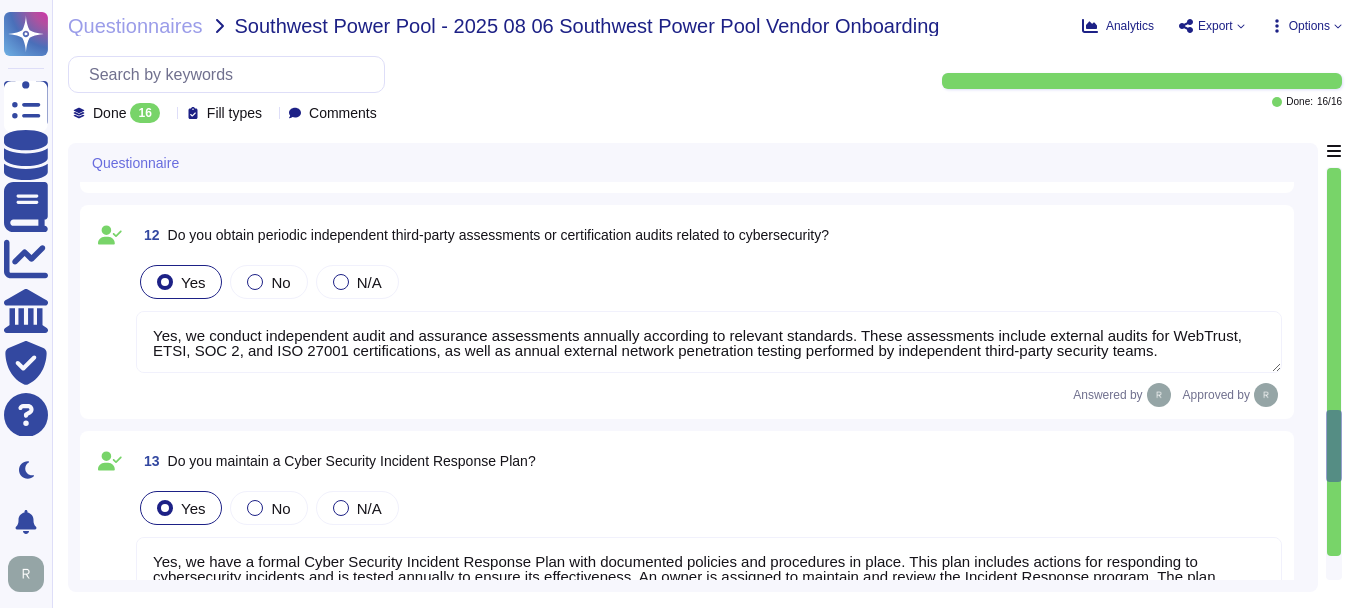 scroll, scrollTop: 2750, scrollLeft: 0, axis: vertical 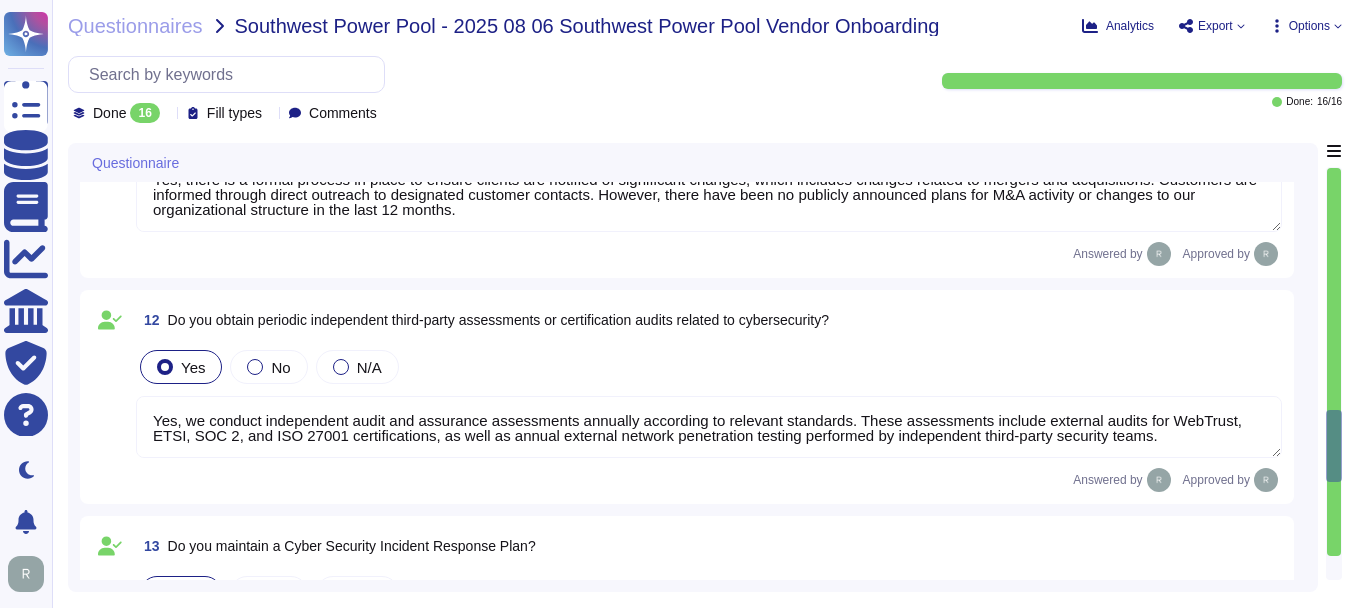 type on "Yes, our company requires multi-factor authentication (MFA) for all remote user access, including access for employees and contractors to production systems. MFA is mandatory for all accounts with access to scoped systems and data, and it is enforced for all remote access to organizational data." 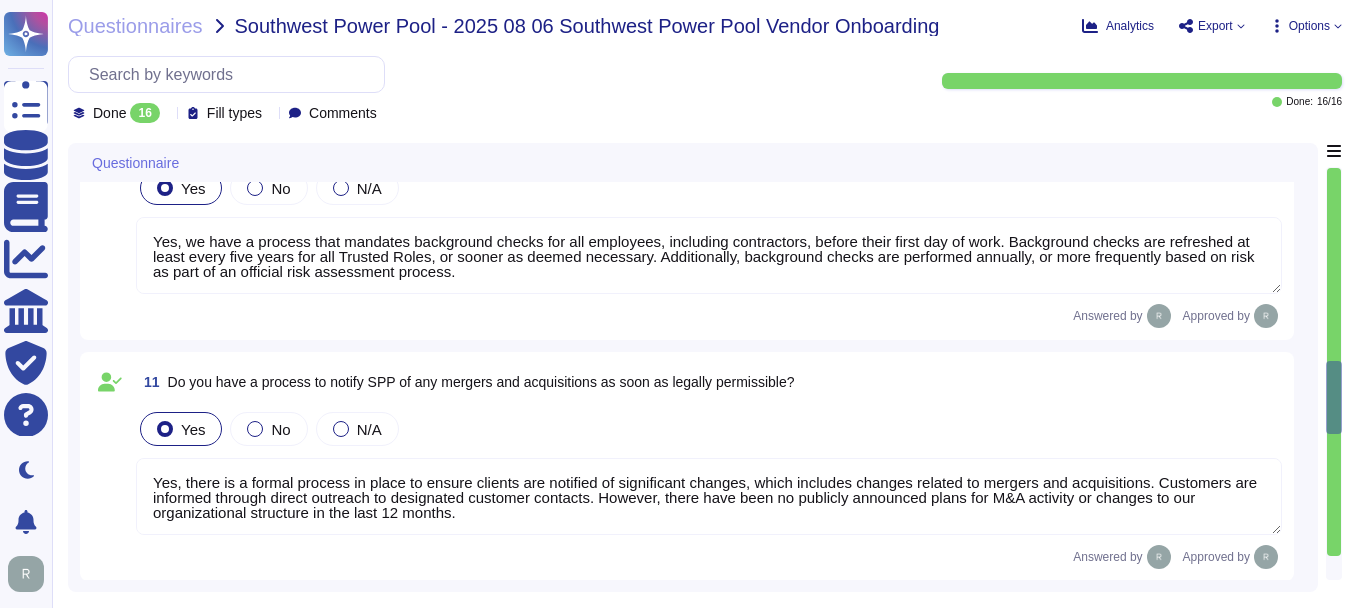 type on "Our solution is a SaaS, that can be accessed via popular browsers through Internet. You can discuss this with your enterprise sales representative regarding the licenses." 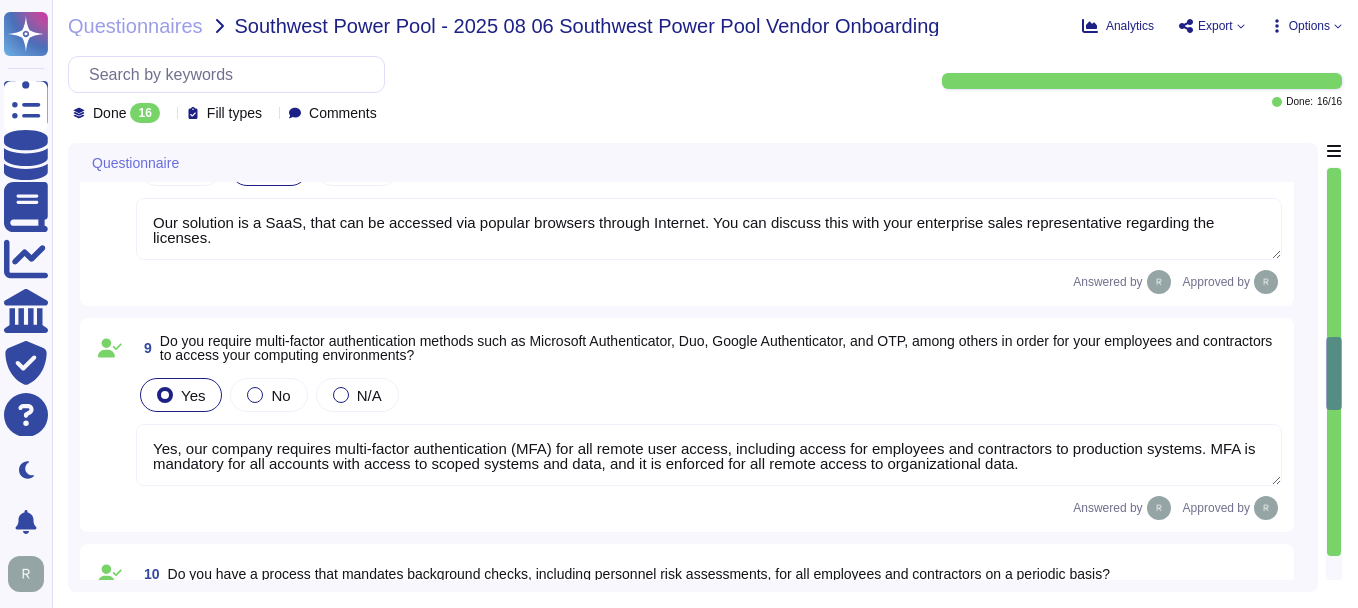 type on "No, we have not been acquired by another company within the previous 12 months." 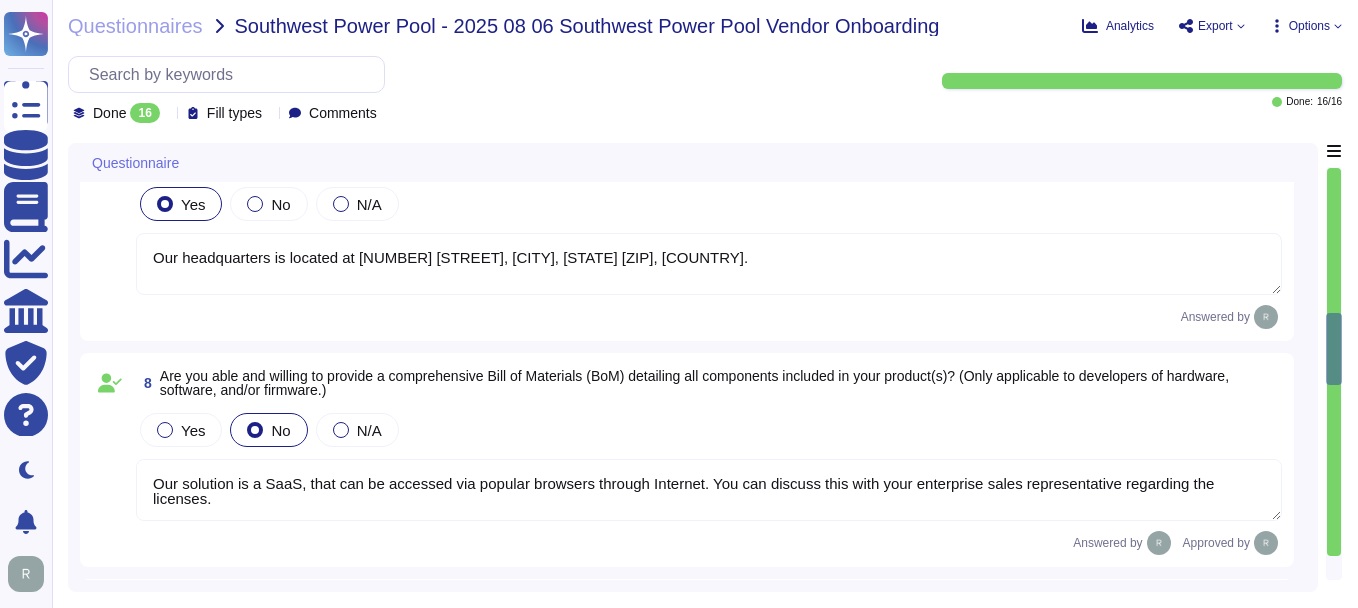 type on "No, we have not encountered a security incident for the last 12 months, and there have been no recent cybersecurity incidents." 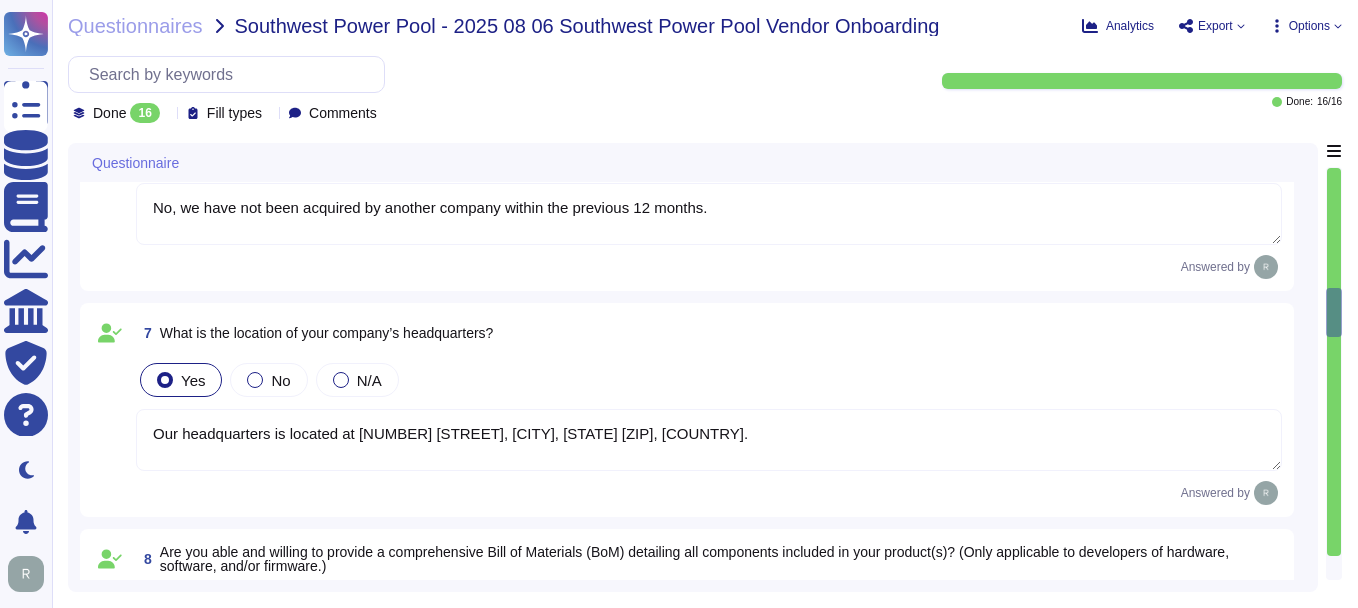 type on "Yes, we provide methods to validate the authenticity and integrity of our software, including firmware and patches. Our authenticity checking methods are designed to trace back software and hardware components to their genuine sources, ensuring that all patches, packages, and updates are downloaded directly from their respective vendor's authentic websites or authorized repositories. Additionally, we check the hash of downloaded patches, packages, or updates against the details provided on the vendor's website to confirm their integrity." 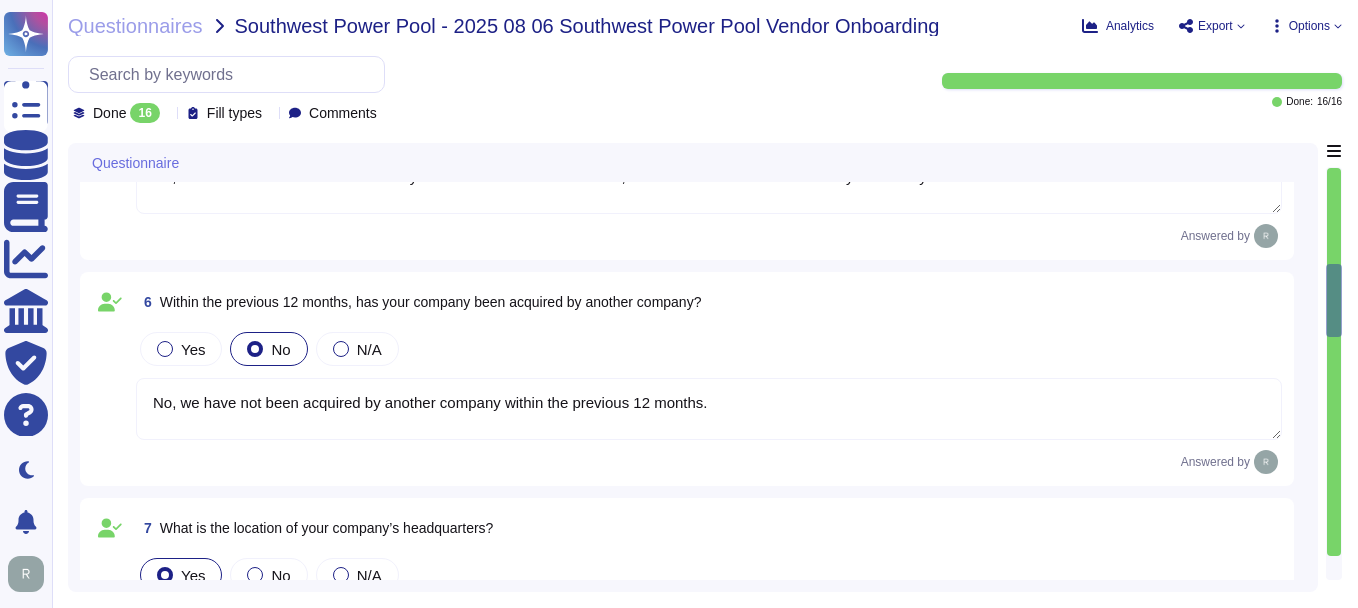 type on "Yes, our organization has a process in place to notify relevant parties, including customers, in a timely manner if critical vulnerabilities are identified. We assess whether the product is affected by the weakness and communicate the results accordingly. Additionally, we scan for vulnerabilities twice weekly and address critical vulnerabilities within 96 hours and high priority vulnerabilities within 30 days.
In the event of a data breach related to your service, we will notify you through our established communication channels, specifically via our company website. We are committed to responding as soon as reasonably possible and ensuring that all necessary information is communicated effectively." 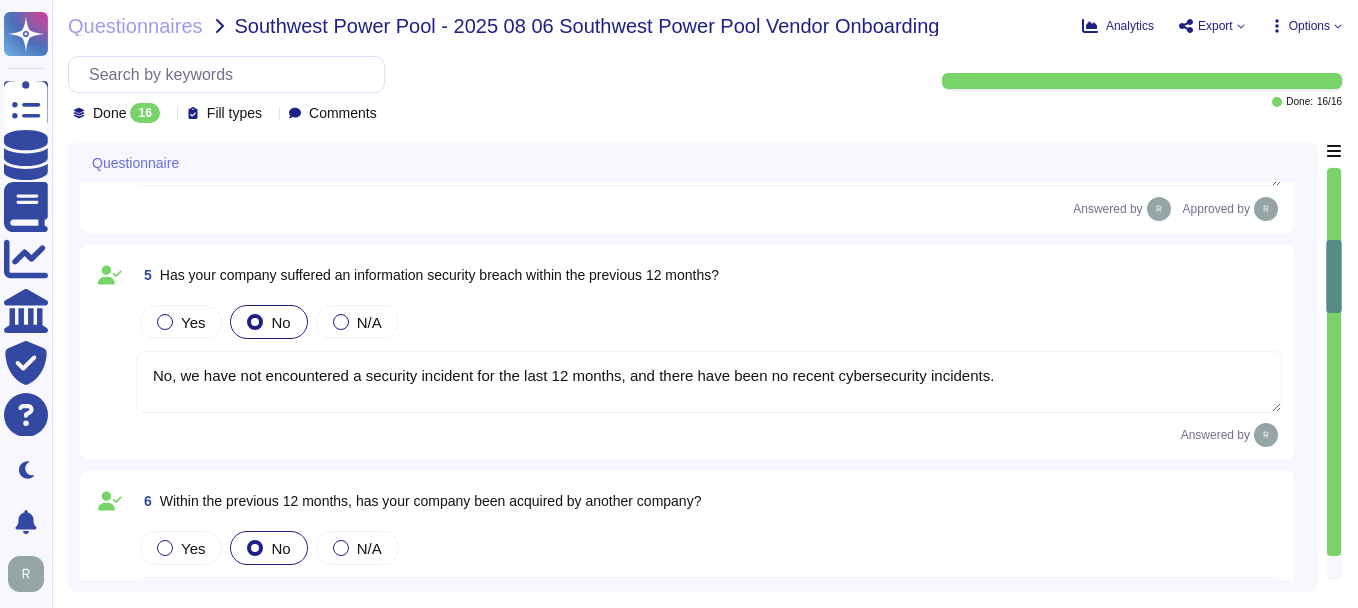 type on "Yes, we have a process for coordinating incident response activities with customers in the event of a cybersecurity incident related to our products or services. Our commitment includes timely communication of any material changes affecting customer products, including security incidents, via our company website. Additionally, we ensure that our Information Security team is available to provide adequate and timely responses to reported incidents. We encourage user entities to communicate any identified incidents or security violations to us promptly, and we will reach out directly to the designated point of contact for further communication." 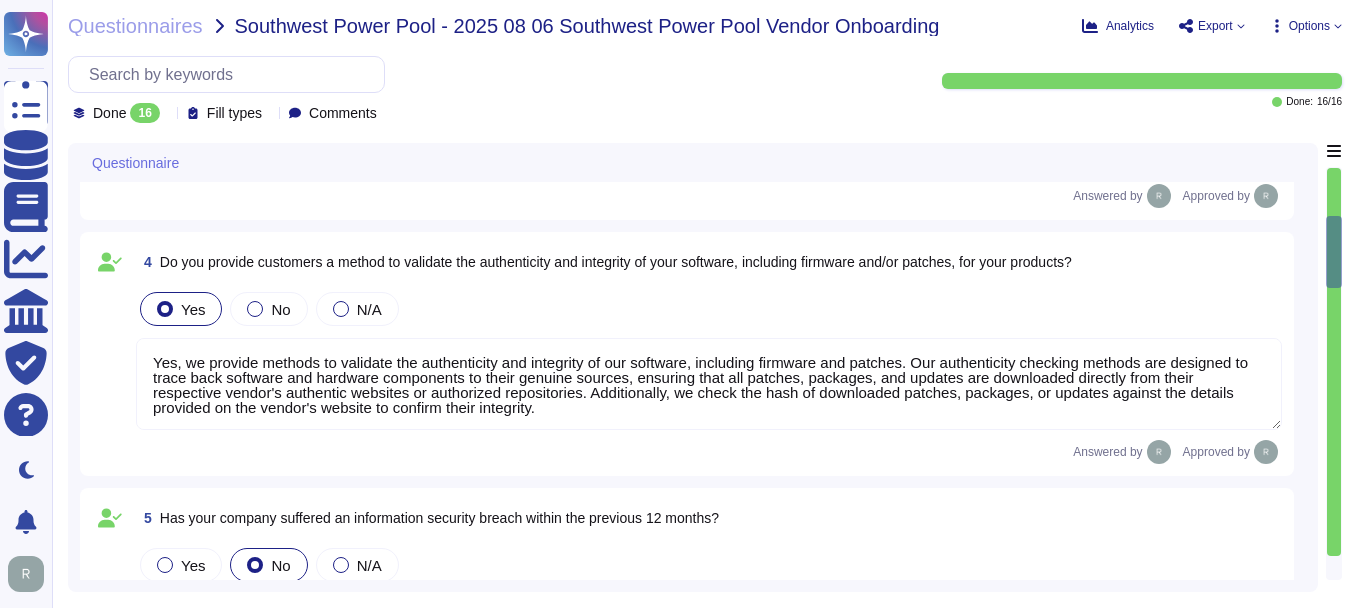 scroll, scrollTop: 942, scrollLeft: 0, axis: vertical 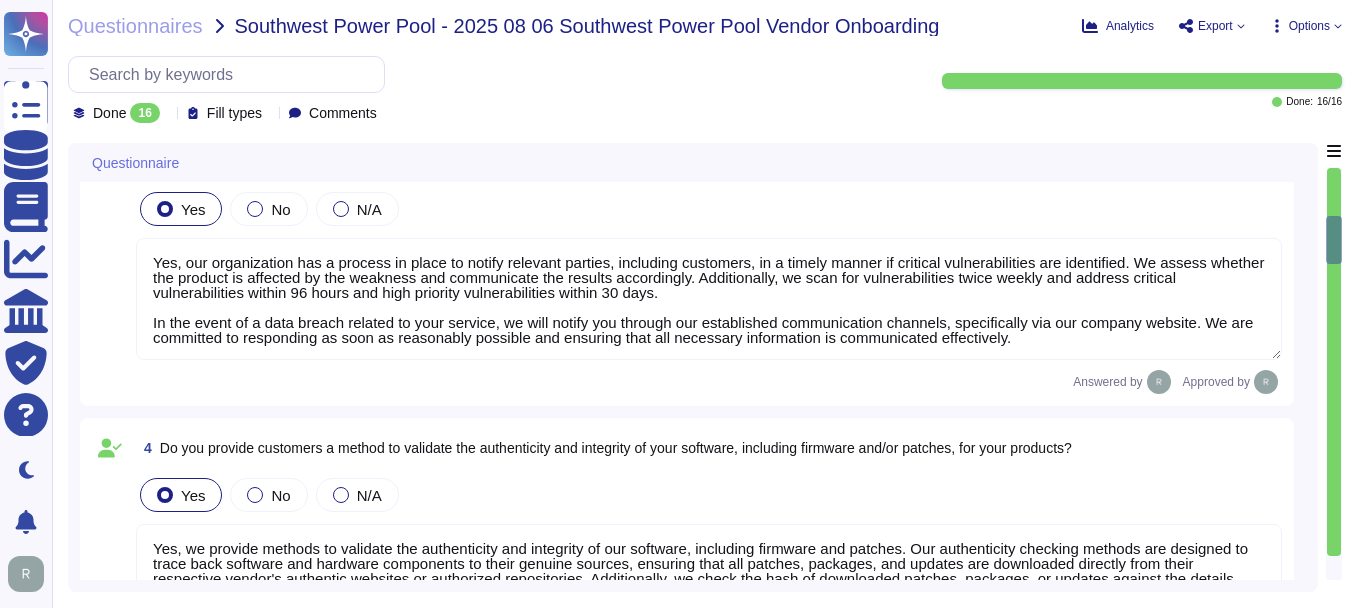 type on "Yes, our company has an incident notification process to inform customers of suspected and confirmed incidents that may affect data or services. The process includes:
1. Initial Identification and Reporting: Incidents must be reported to our Information Security team via the designated reporting link.
2. Timely Response: The Information Security team is available to provide an adequate and timely response to reported incidents.
3. Impact Assessment: The impact of reported incidents is assessed and communicated to the core incident response team members.
4. Formal Procedures: Responses are conducted according to our documented incident response procedures.
5. Communication of Material Changes: Any material changes affecting customer products, including significant service disruptions, are communicated via our company website.
6. Direct Outreach: We will reach out directly to the designated point of contact for further communication.
7. Notification of Data Breaches: In the event of a data breach, ..." 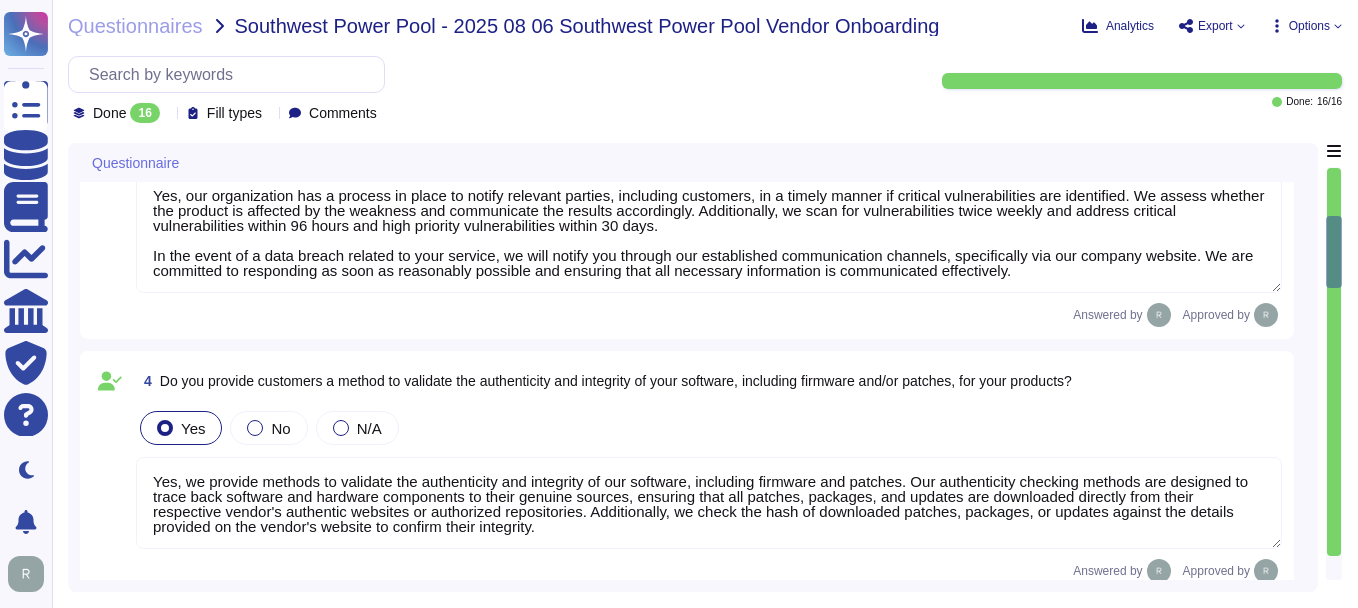 scroll, scrollTop: 1038, scrollLeft: 0, axis: vertical 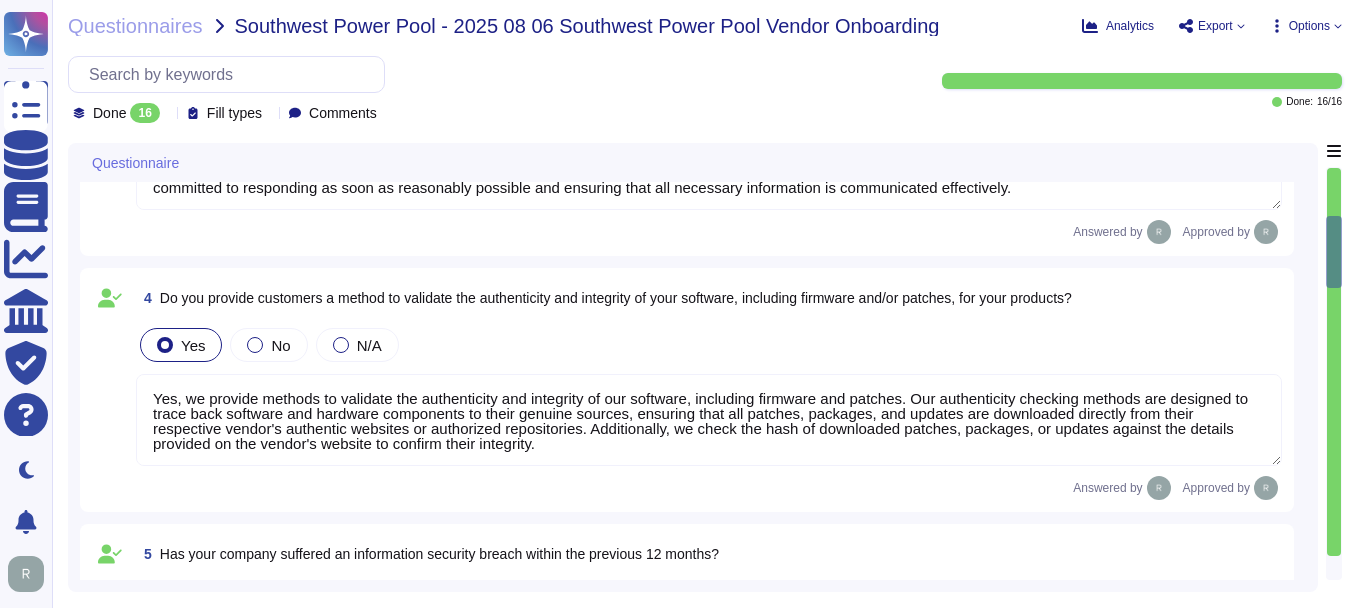 type on "Our headquarters is located at [NUMBER] [STREET], [CITY], [STATE] [ZIP], [COUNTRY]." 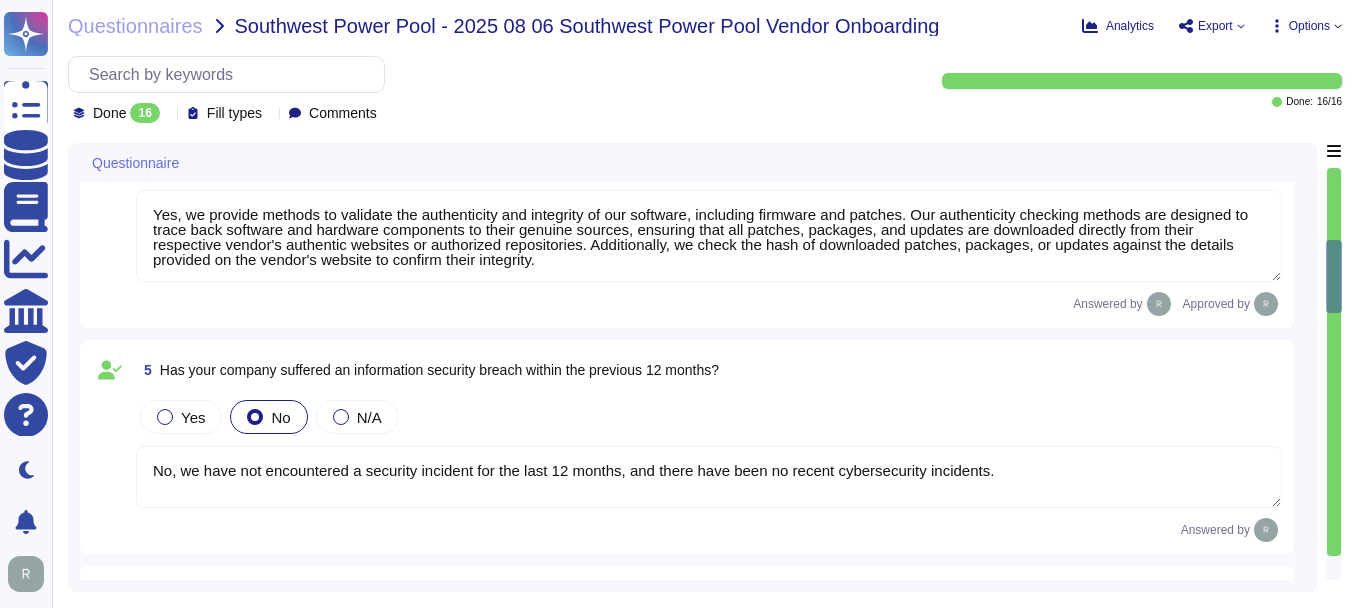 type on "Our solution is a SaaS, that can be accessed via popular browsers through Internet. You can discuss this with your enterprise sales representative regarding the licenses." 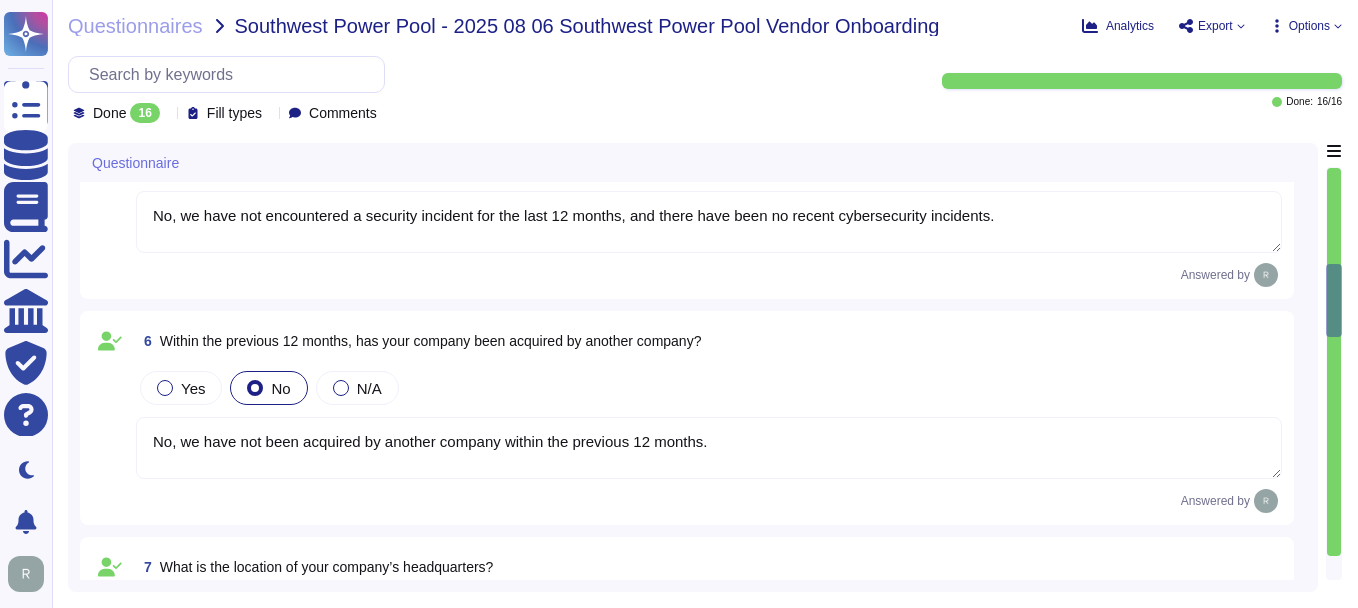 scroll, scrollTop: 1438, scrollLeft: 0, axis: vertical 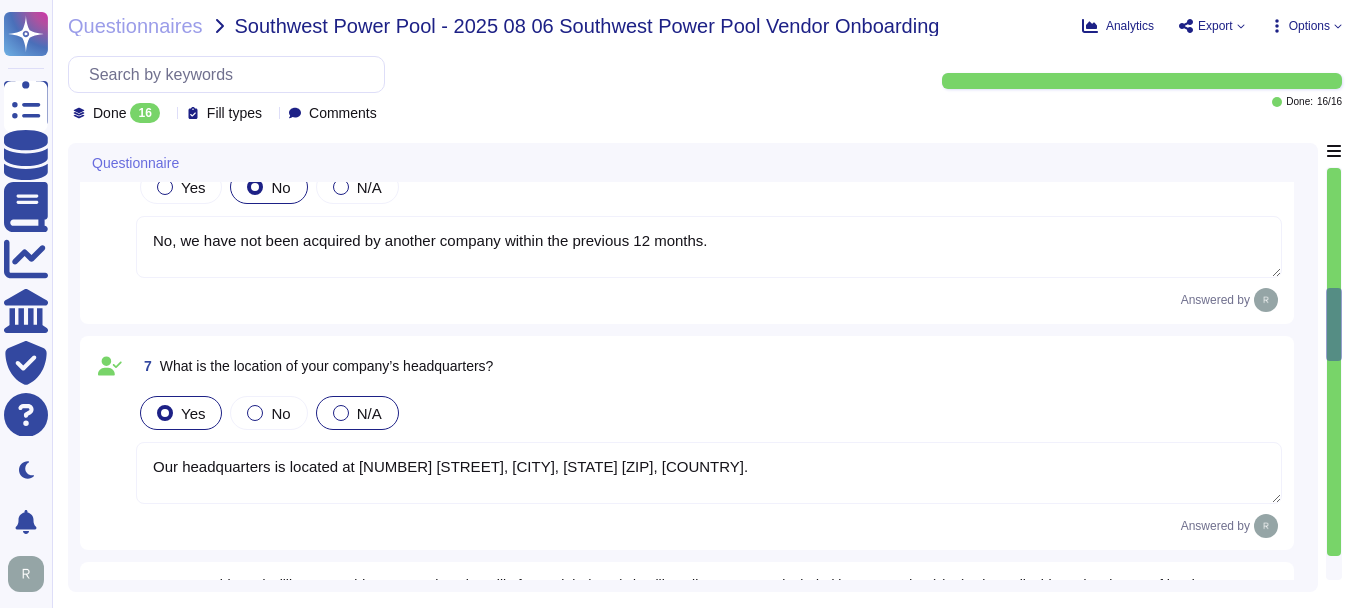 type on "Yes, we have a process that mandates background checks for all employees, including contractors, before their first day of work. Background checks are refreshed at least every five years for all Trusted Roles, or sooner as deemed necessary. Additionally, background checks are performed annually, or more frequently based on risk as part of an official risk assessment process." 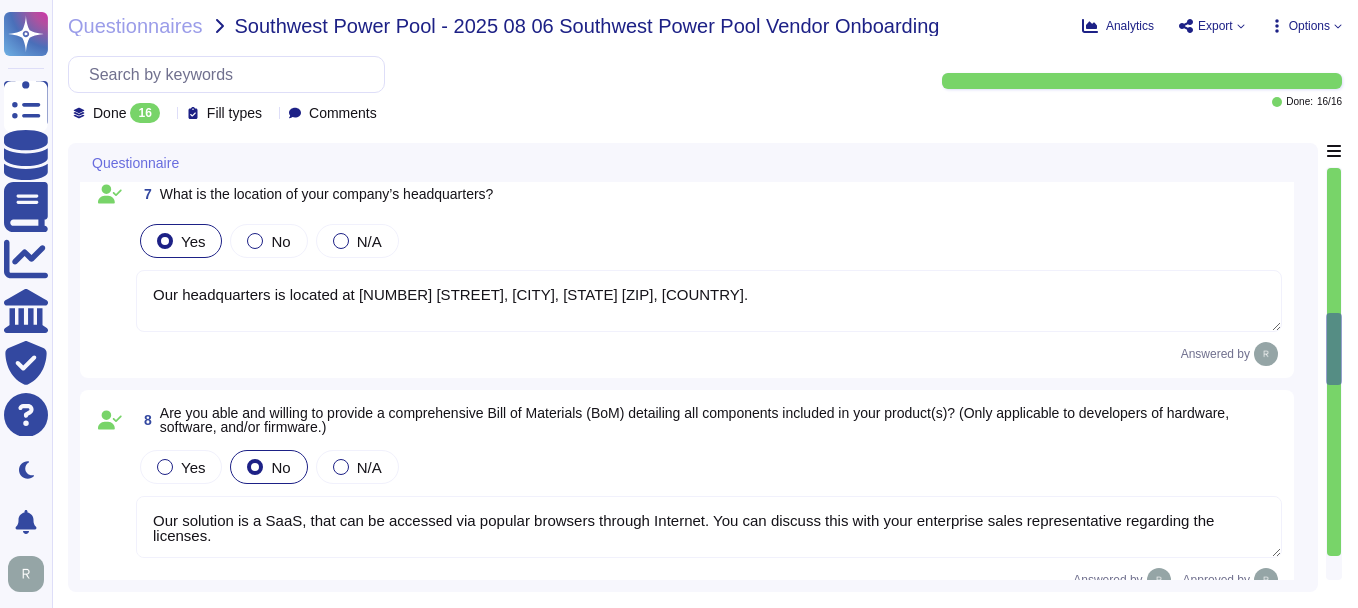 type on "Yes, there is a formal process in place to ensure clients are notified of significant changes, which includes changes related to mergers and acquisitions. Customers are informed through direct outreach to designated customer contacts. However, there have been no publicly announced plans for M&A activity or changes to our organizational structure in the last 12 months." 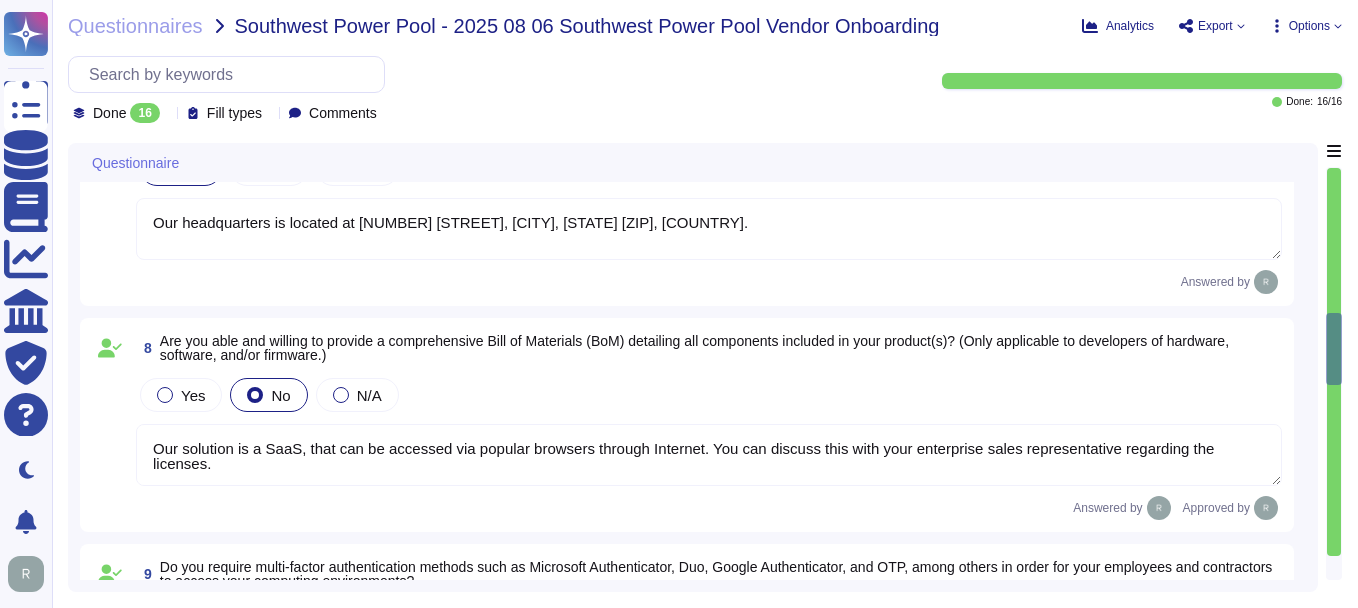scroll, scrollTop: 1838, scrollLeft: 0, axis: vertical 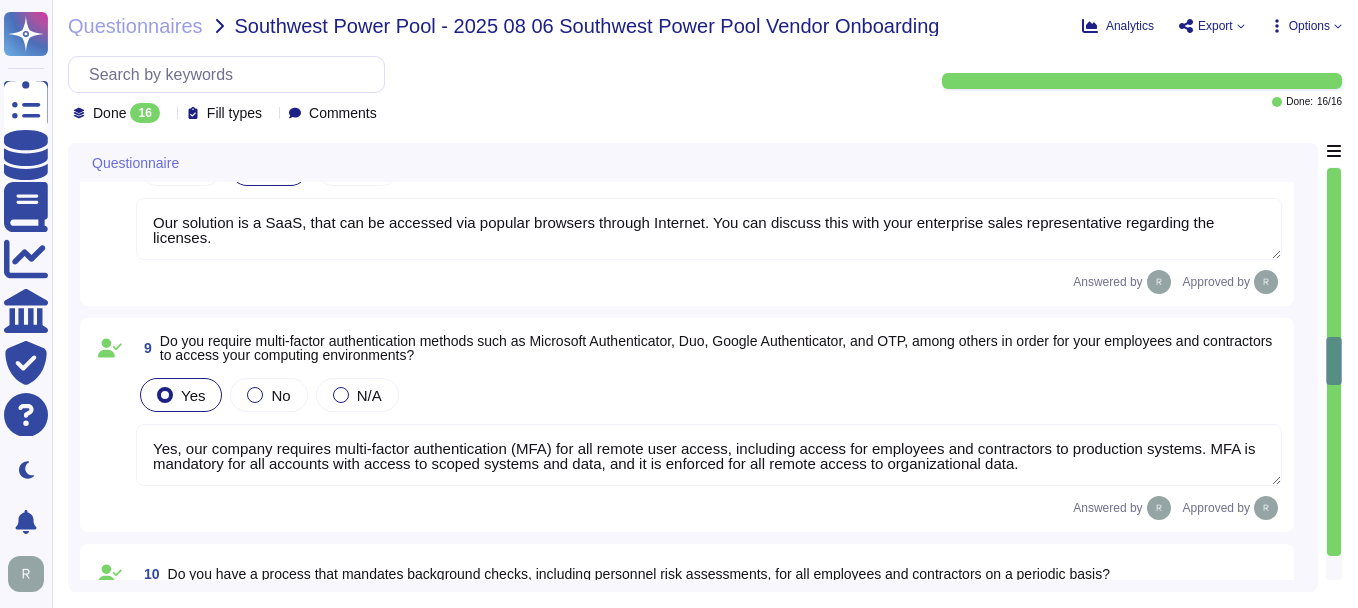 type on "Yes, we conduct independent audit and assurance assessments annually according to relevant standards. These assessments include external audits for WebTrust, ETSI, SOC 2, and ISO 27001 certifications, as well as annual external network penetration testing performed by independent third-party security teams." 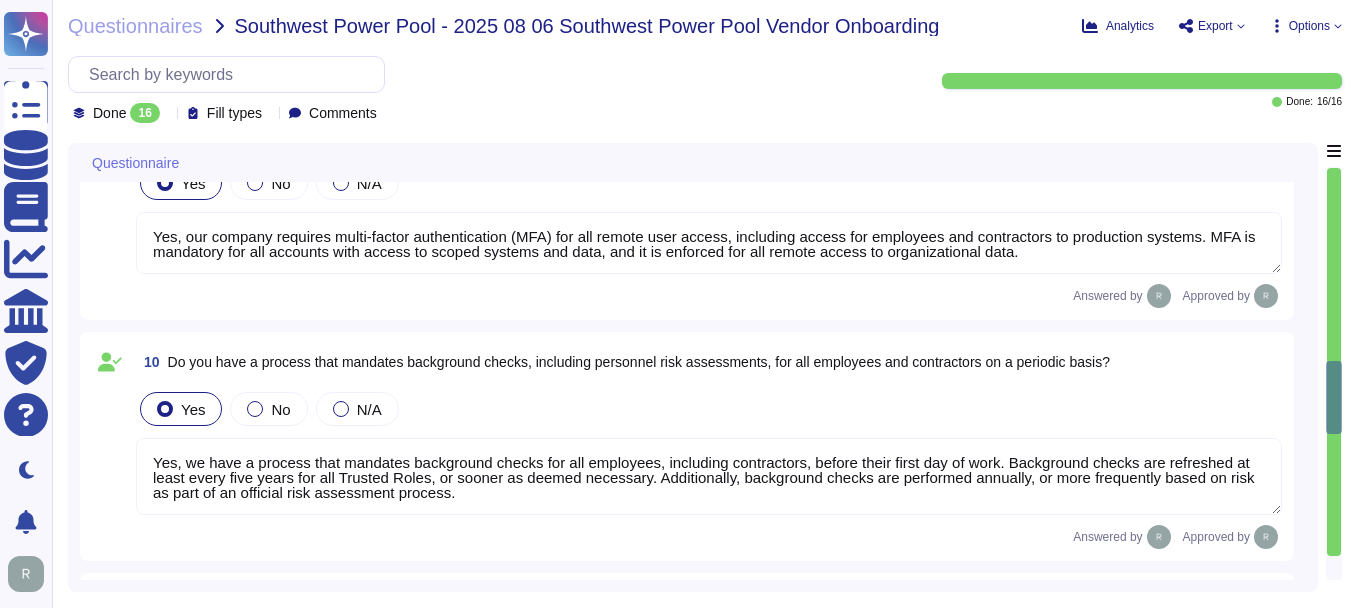 type on "Yes, we have a formal Cyber Security Incident Response Plan with documented policies and procedures in place. This plan includes actions for responding to cybersecurity incidents and is tested annually to ensure its effectiveness. An owner is assigned to maintain and review the Incident Response program. The plan defines, establishes, and communicates the processes for incident management, including clear roles and responsibilities, and is supported by a designated security team that oversees 24/7 monitoring." 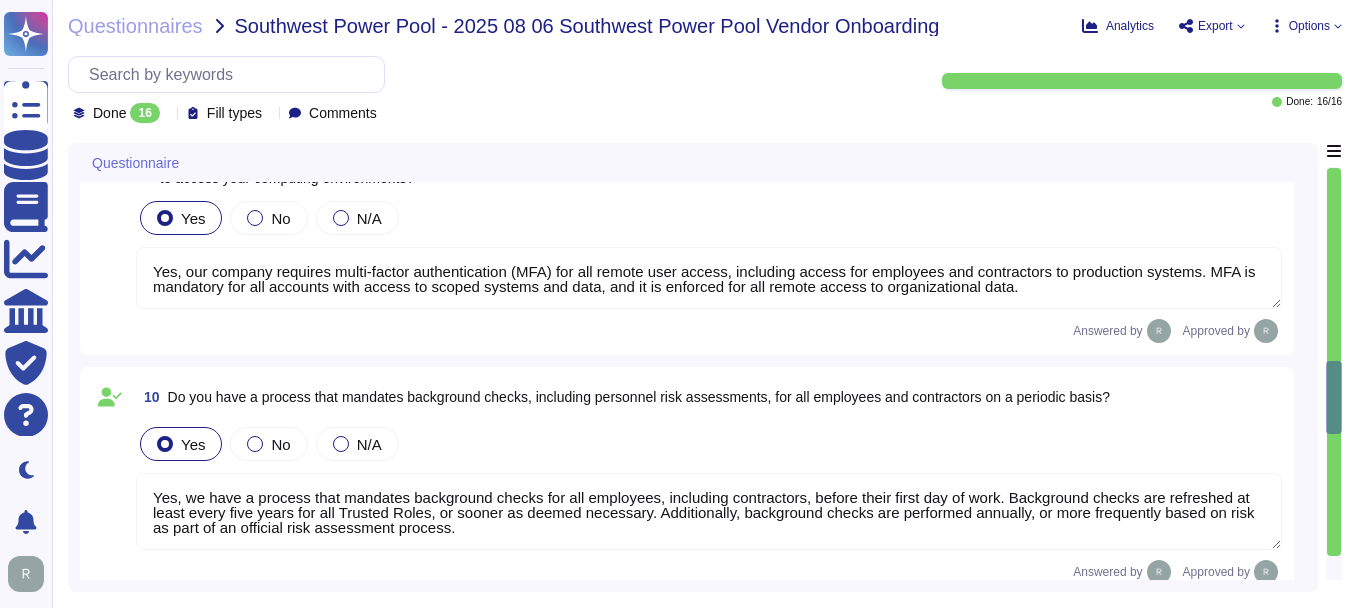 scroll, scrollTop: 2238, scrollLeft: 0, axis: vertical 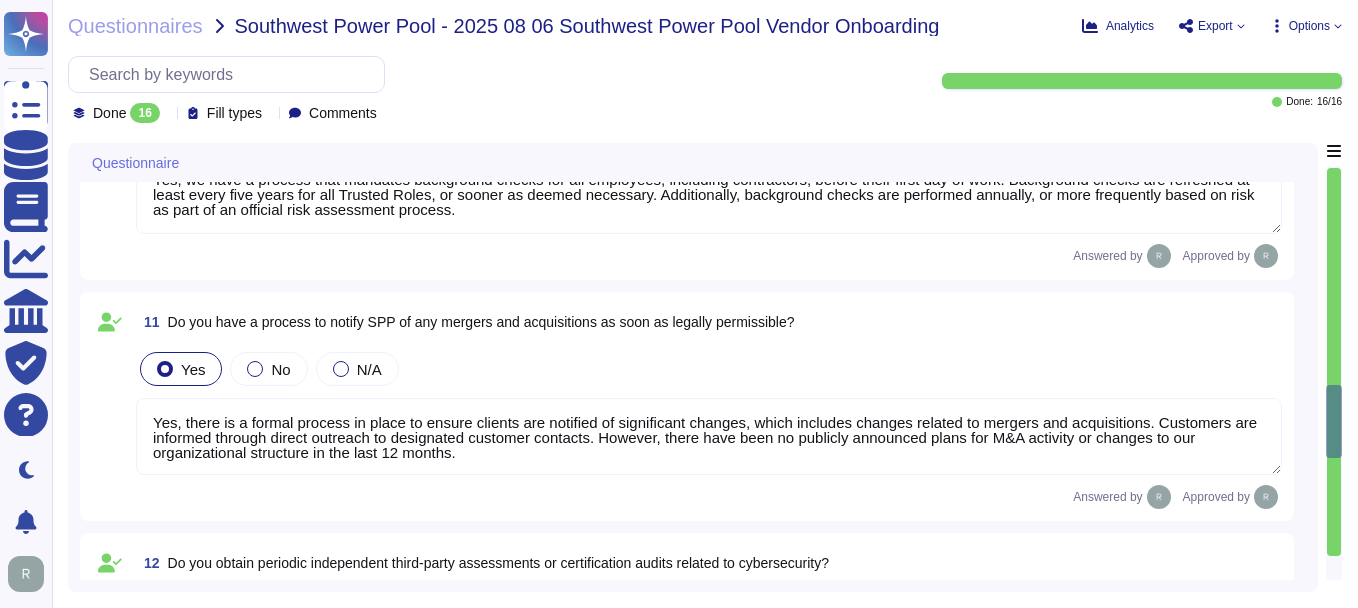 type on "Yes, we have established, documented, approved, communicated, enforced, evaluated, and maintained policies and procedures for the classification, protection, and handling of sensitive information throughout its lifecycle. Our information classification scheme categorizes information into four sensitivity levels: Public, Internal, Confidential, and Highly Confidential. We have documented policies for data privacy, information security, and handling of sensitive data types, including an Information Classification Policy. Additionally, we conduct regular audits and employee training on data protection and confidentiality, ensuring the protection of critical and sensitive information." 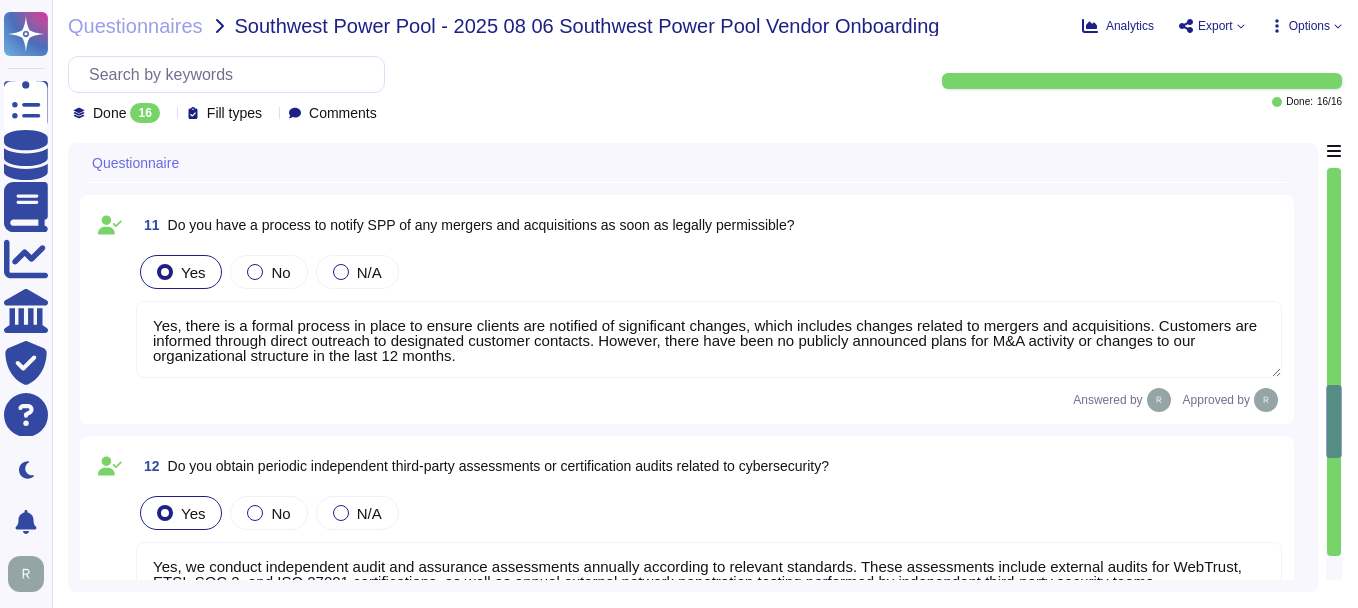 scroll, scrollTop: 2638, scrollLeft: 0, axis: vertical 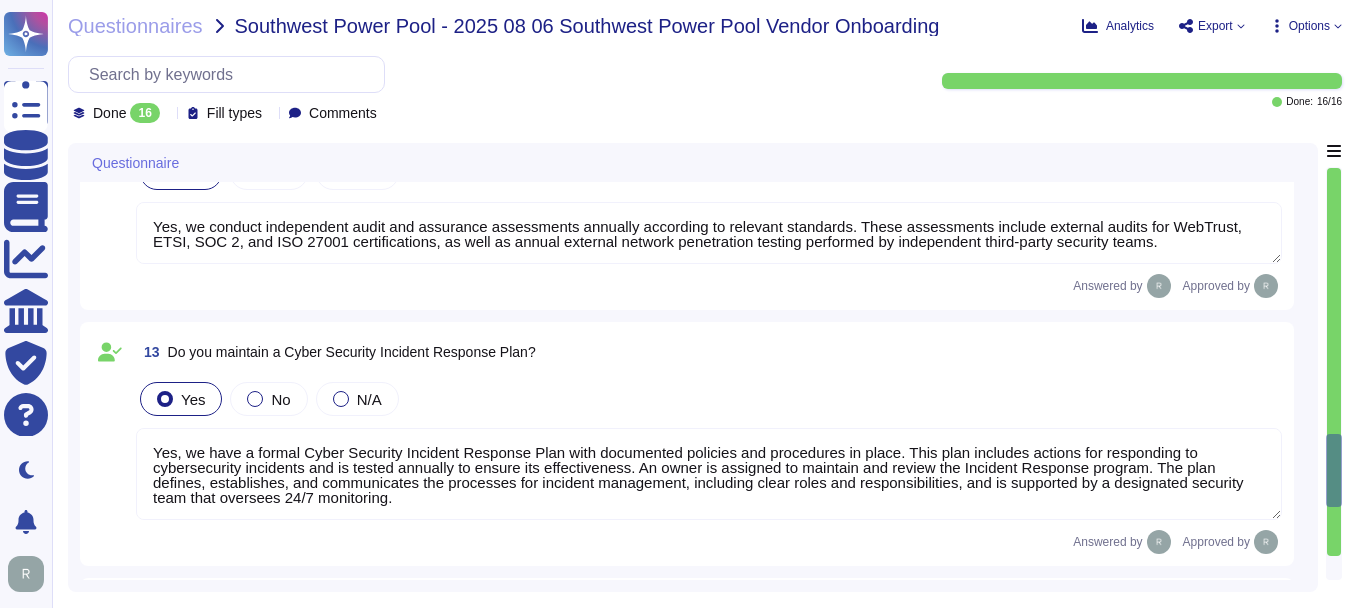 type on "Yes, we have authenticity checking methods designed to trace back software and hardware components to their genuine sources. This is an integral aspect of our services, ensuring that all components are authenticated to confirm their genuineness and integrity. Additionally, we perform audits on system development by third-party services prior to the commencement of any development work." 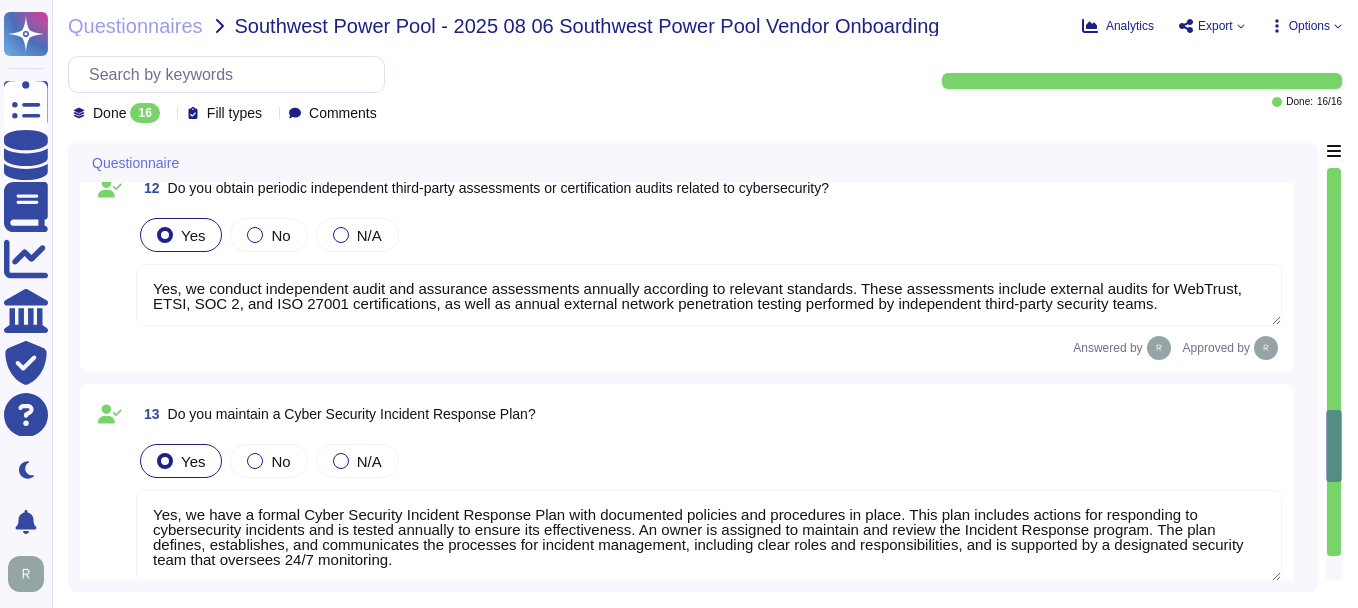 scroll, scrollTop: 2838, scrollLeft: 0, axis: vertical 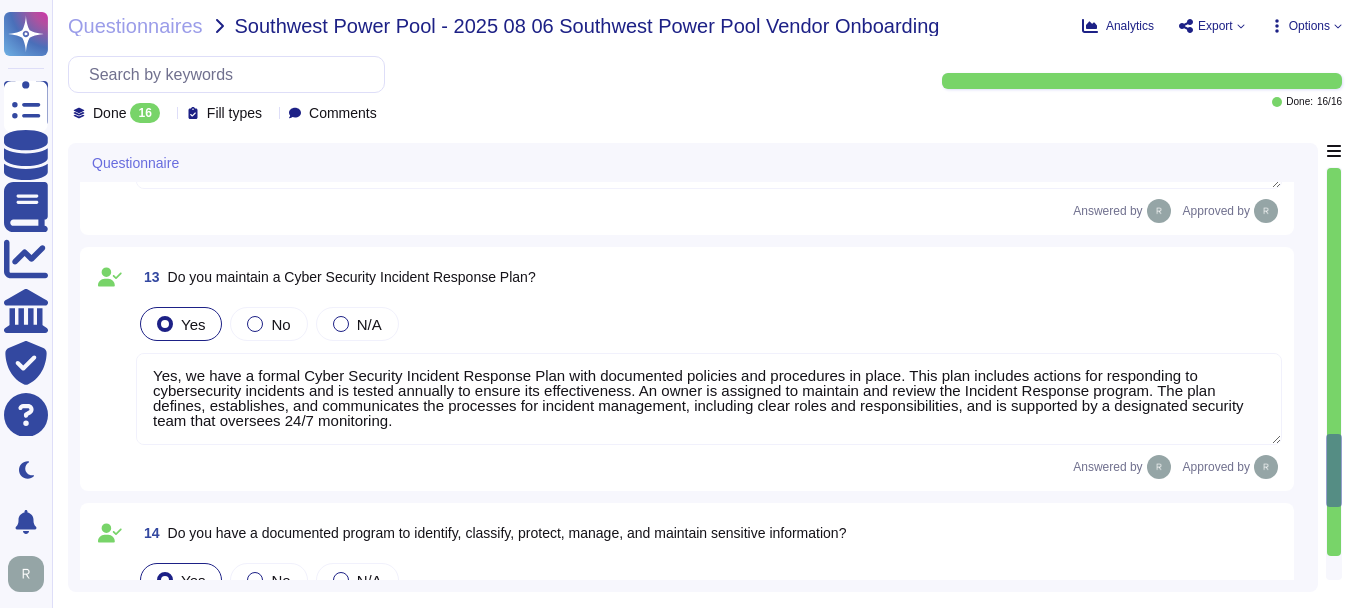 type on "Yes, we have a documented patch management process that includes formal, standard procedures for patching all systems, servers, and workstations regularly. We conduct risk assessments on any vulnerabilities to determine appropriate actions, which may include patching the affected system and/or applying other controls to mitigate security risks. High-risk patches are applied and verified monthly, and we have specific timelines for patching critical and high vulnerabilities. Additionally, we utilize continuous scanning tools to identify vulnerabilities and ensure timely patching." 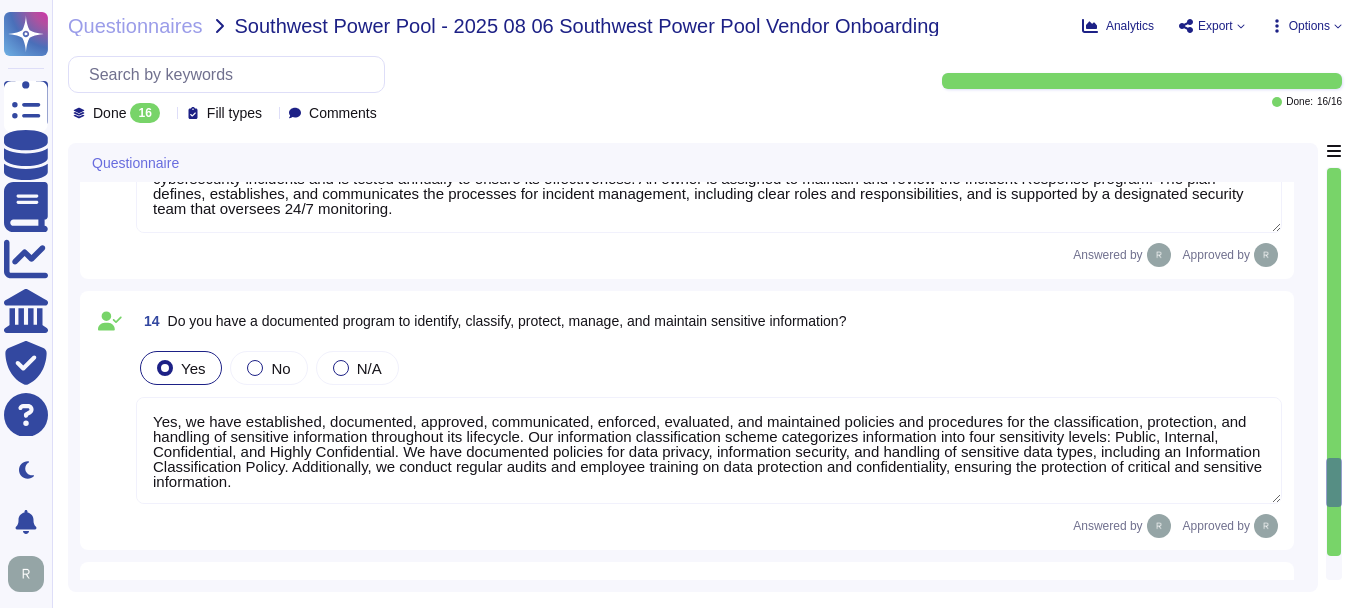 scroll, scrollTop: 3238, scrollLeft: 0, axis: vertical 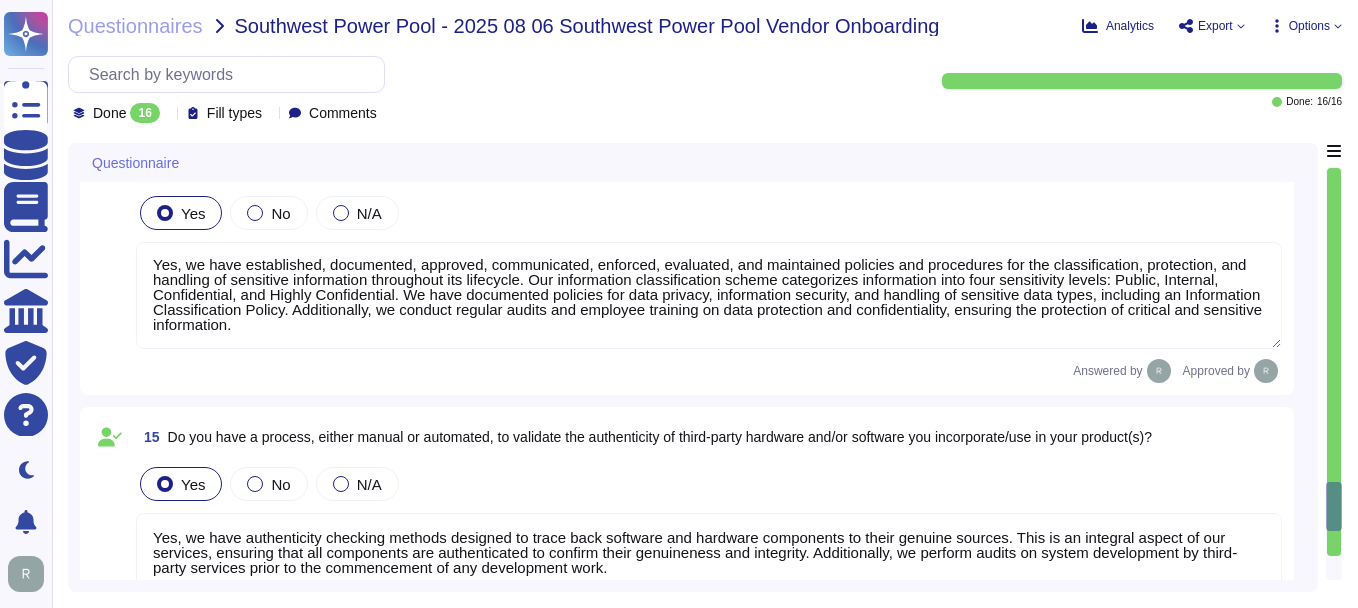 type on "Yes, we conduct independent audit and assurance assessments annually according to relevant standards. These assessments include external audits for WebTrust, ETSI, SOC 2, and ISO 27001 certifications, as well as annual external network penetration testing performed by independent third-party security teams." 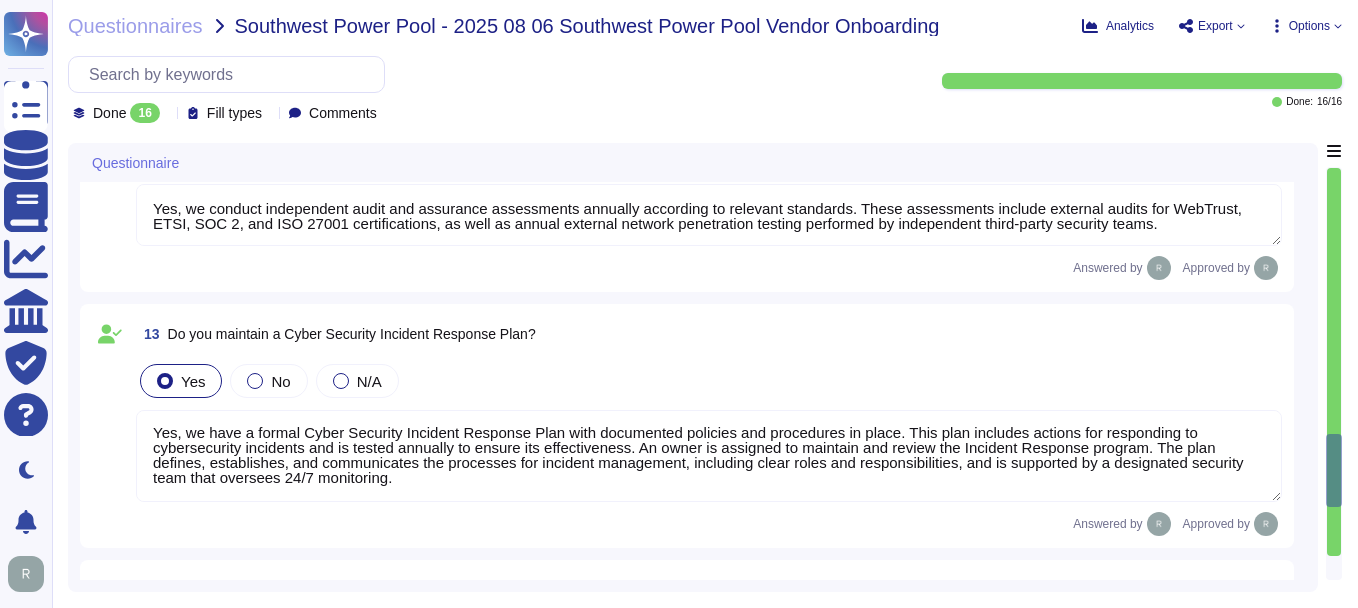 type on "Yes, we have a process that mandates background checks for all employees, including contractors, before their first day of work. Background checks are refreshed at least every five years for all Trusted Roles, or sooner as deemed necessary. Additionally, background checks are performed annually, or more frequently based on risk as part of an official risk assessment process." 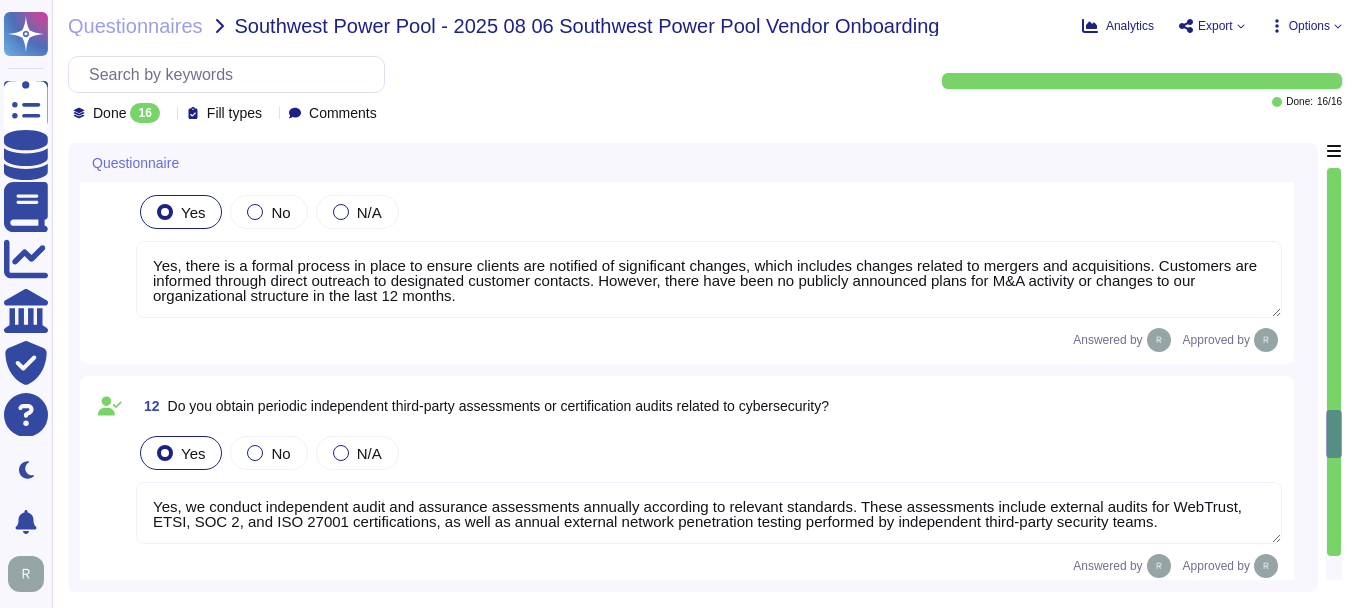 type on "Our solution is a SaaS, that can be accessed via popular browsers through Internet. You can discuss this with your enterprise sales representative regarding the licenses." 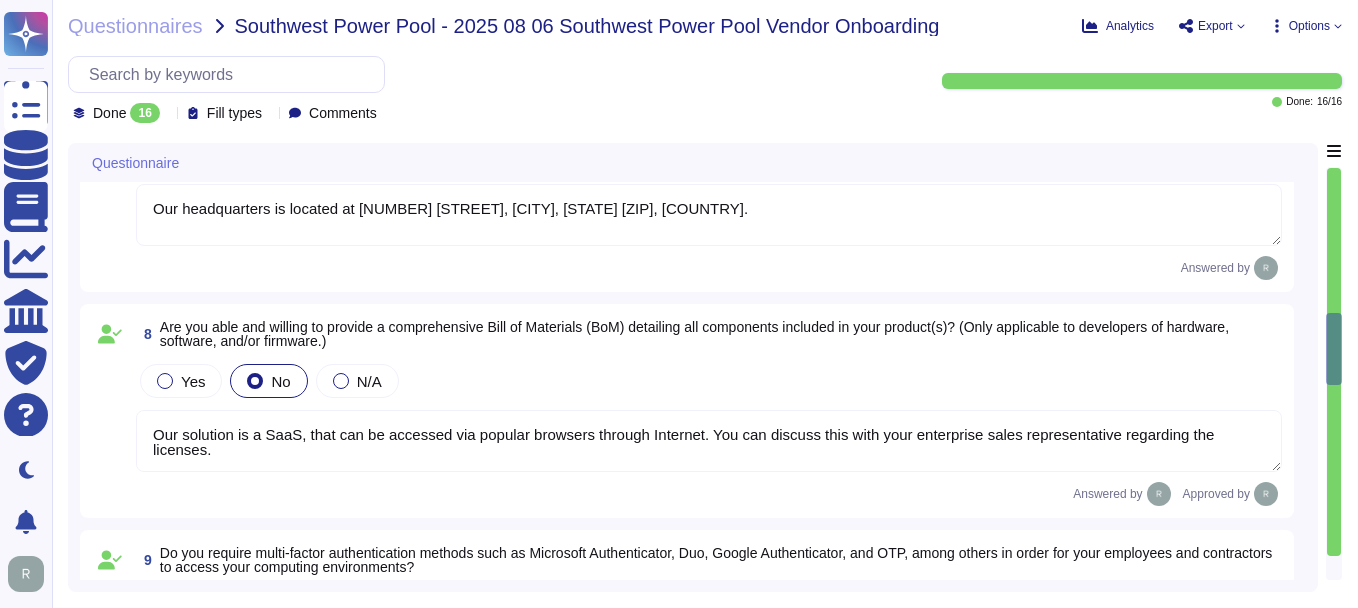 type on "No, we have not encountered a security incident for the last 12 months, and there have been no recent cybersecurity incidents." 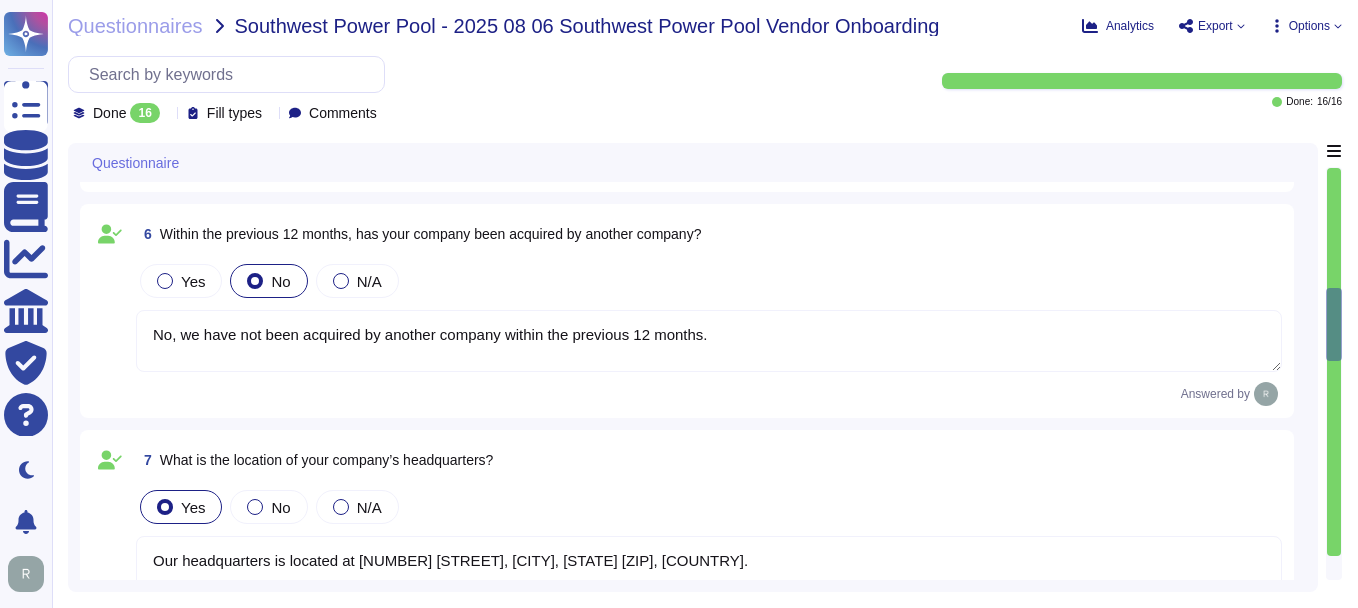 type on "Yes, we provide methods to validate the authenticity and integrity of our software, including firmware and patches. Our authenticity checking methods are designed to trace back software and hardware components to their genuine sources, ensuring that all patches, packages, and updates are downloaded directly from their respective vendor's authentic websites or authorized repositories. Additionally, we check the hash of downloaded patches, packages, or updates against the details provided on the vendor's website to confirm their integrity." 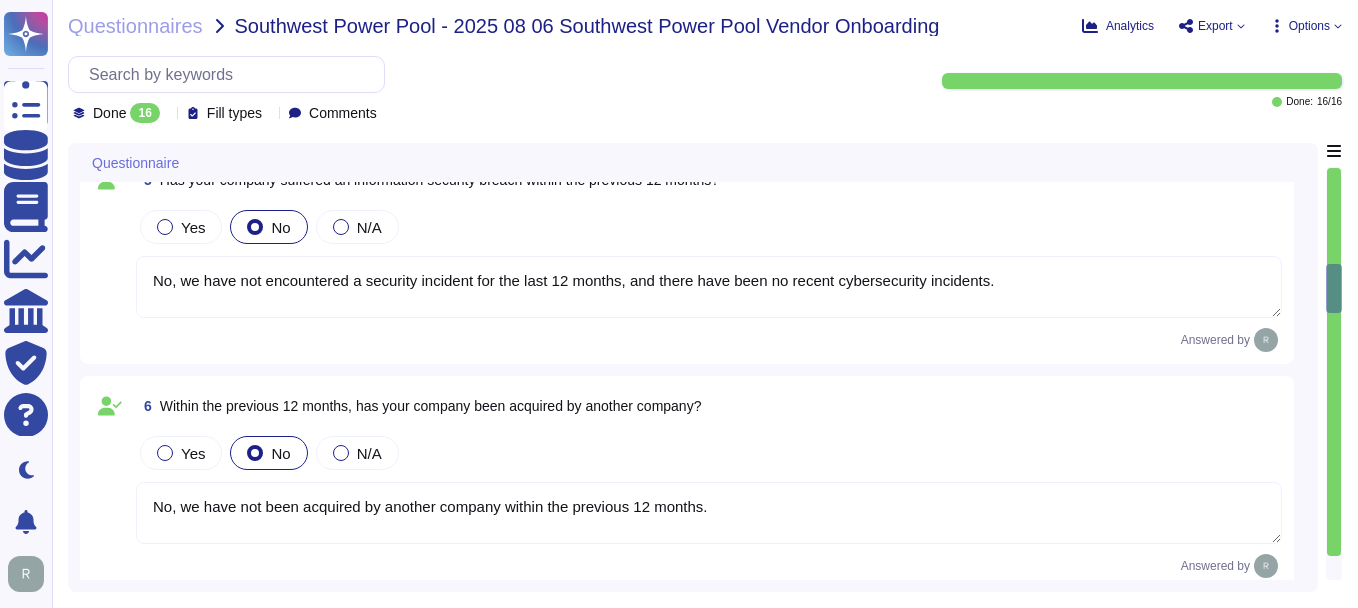 type on "Yes, our organization has a process in place to notify relevant parties, including customers, in a timely manner if critical vulnerabilities are identified. We assess whether the product is affected by the weakness and communicate the results accordingly. Additionally, we scan for vulnerabilities twice weekly and address critical vulnerabilities within 96 hours and high priority vulnerabilities within 30 days.
In the event of a data breach related to your service, we will notify you through our established communication channels, specifically via our company website. We are committed to responding as soon as reasonably possible and ensuring that all necessary information is communicated effectively." 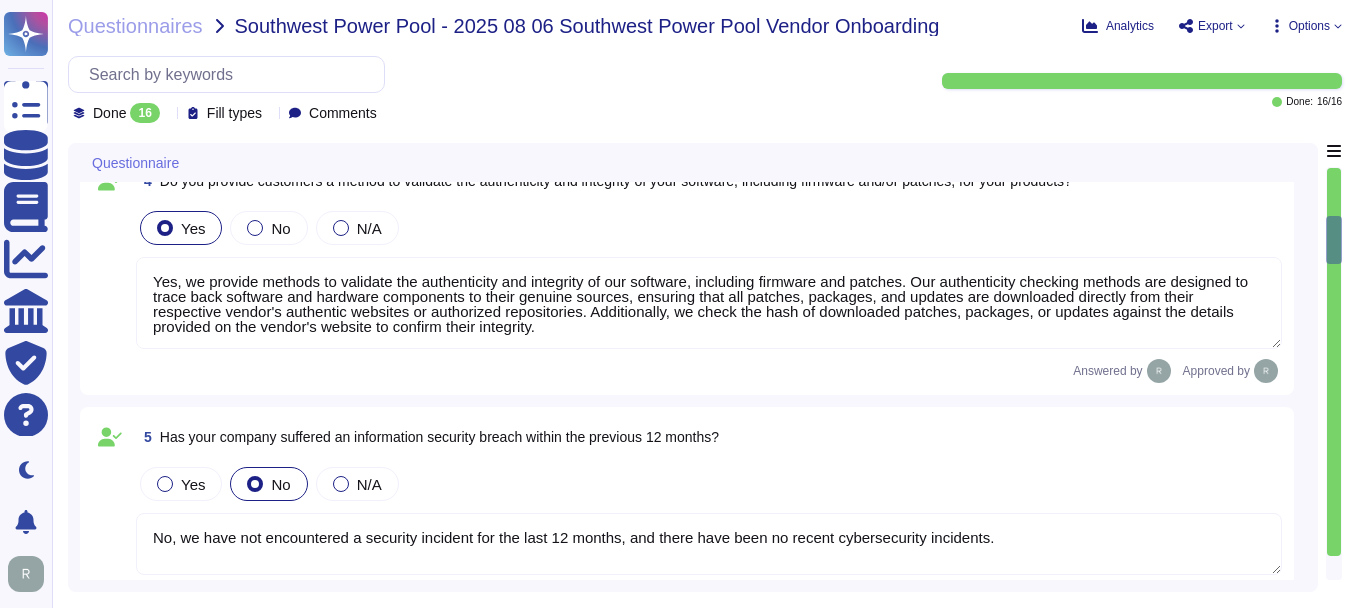 type on "Yes, our company has an incident notification process to inform customers of suspected and confirmed incidents that may affect data or services. The process includes:
1. Initial Identification and Reporting: Incidents must be reported to our Information Security team via the designated reporting link.
2. Timely Response: The Information Security team is available to provide an adequate and timely response to reported incidents.
3. Impact Assessment: The impact of reported incidents is assessed and communicated to the core incident response team members.
4. Formal Procedures: Responses are conducted according to our documented incident response procedures.
5. Communication of Material Changes: Any material changes affecting customer products, including significant service disruptions, are communicated via our company website.
6. Direct Outreach: We will reach out directly to the designated point of contact for further communication.
7. Notification of Data Breaches: In the event of a data breach, ..." 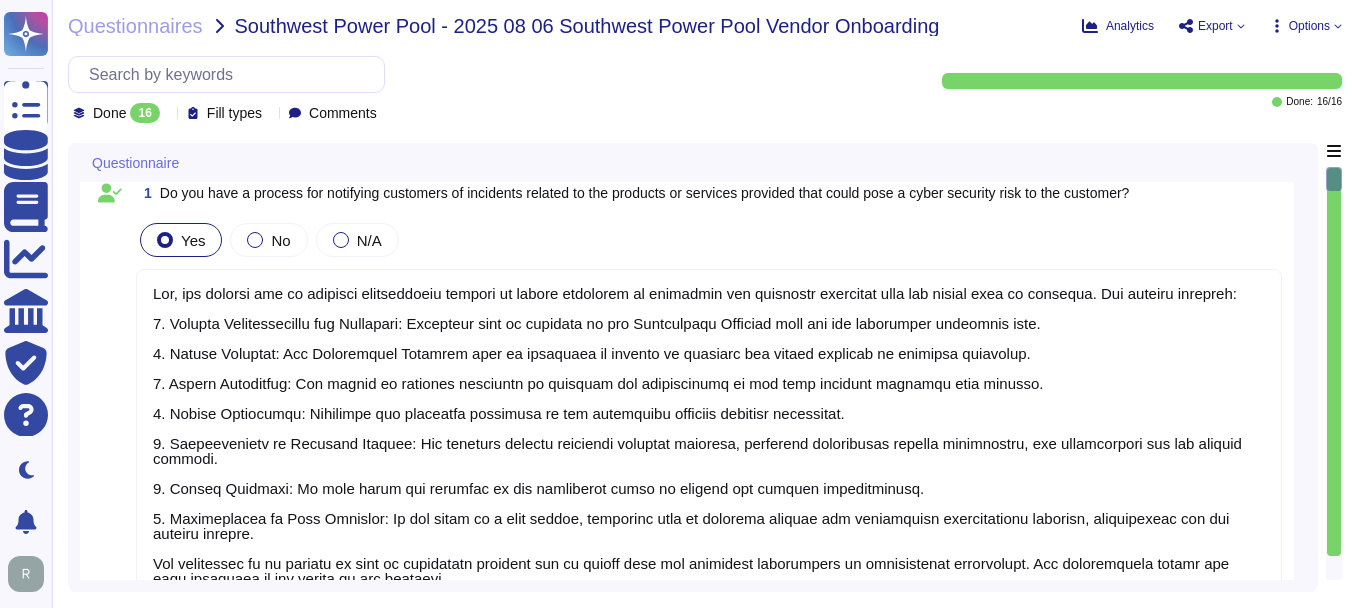 scroll, scrollTop: 0, scrollLeft: 0, axis: both 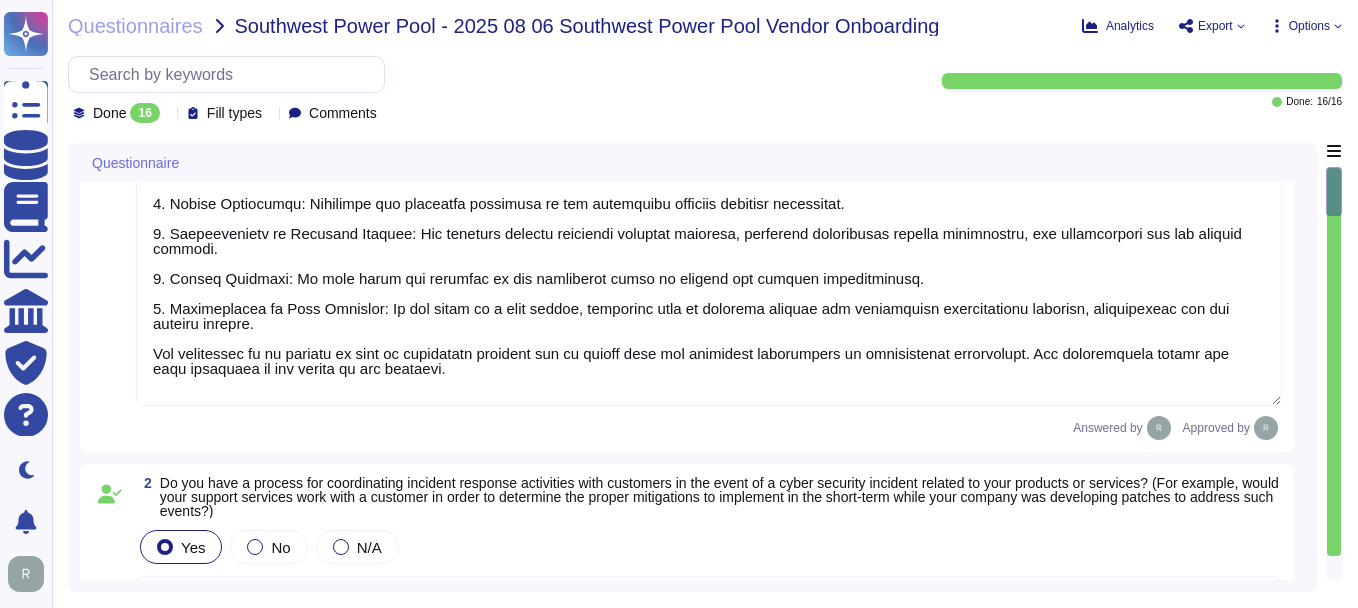 type on "Yes, we provide methods to validate the authenticity and integrity of our software, including firmware and patches. Our authenticity checking methods are designed to trace back software and hardware components to their genuine sources, ensuring that all patches, packages, and updates are downloaded directly from their respective vendor's authentic websites or authorized repositories. Additionally, we check the hash of downloaded patches, packages, or updates against the details provided on the vendor's website to confirm their integrity." 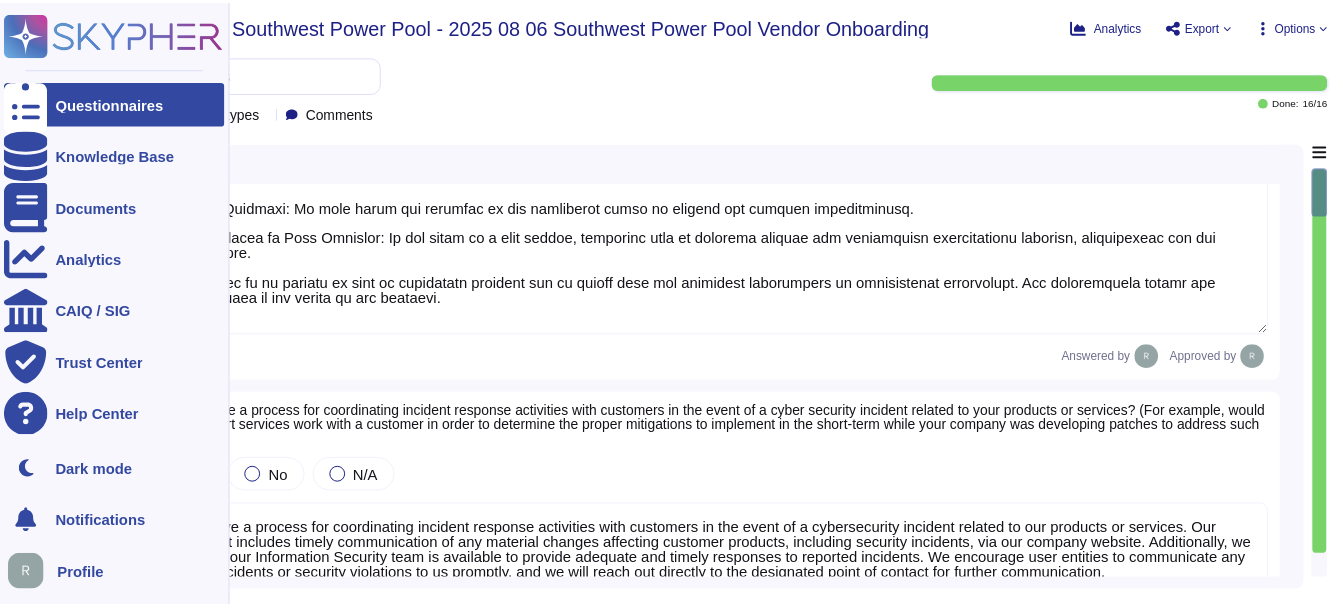 scroll, scrollTop: 0, scrollLeft: 0, axis: both 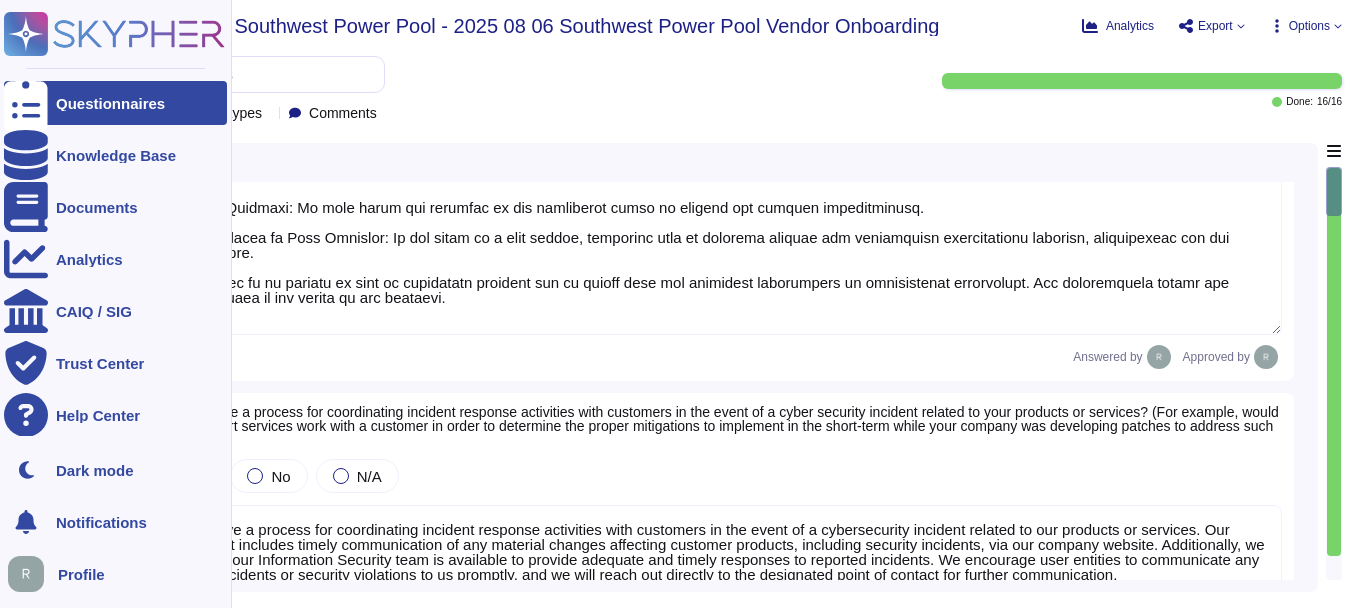 click at bounding box center (26, 103) 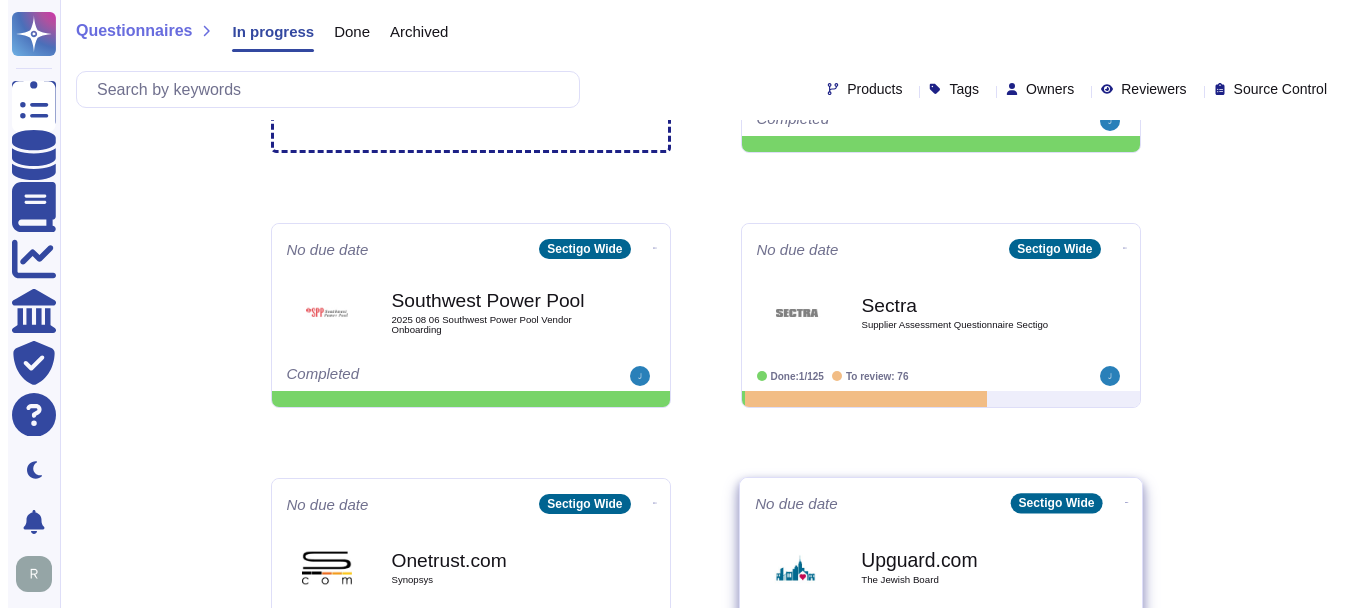 scroll, scrollTop: 0, scrollLeft: 0, axis: both 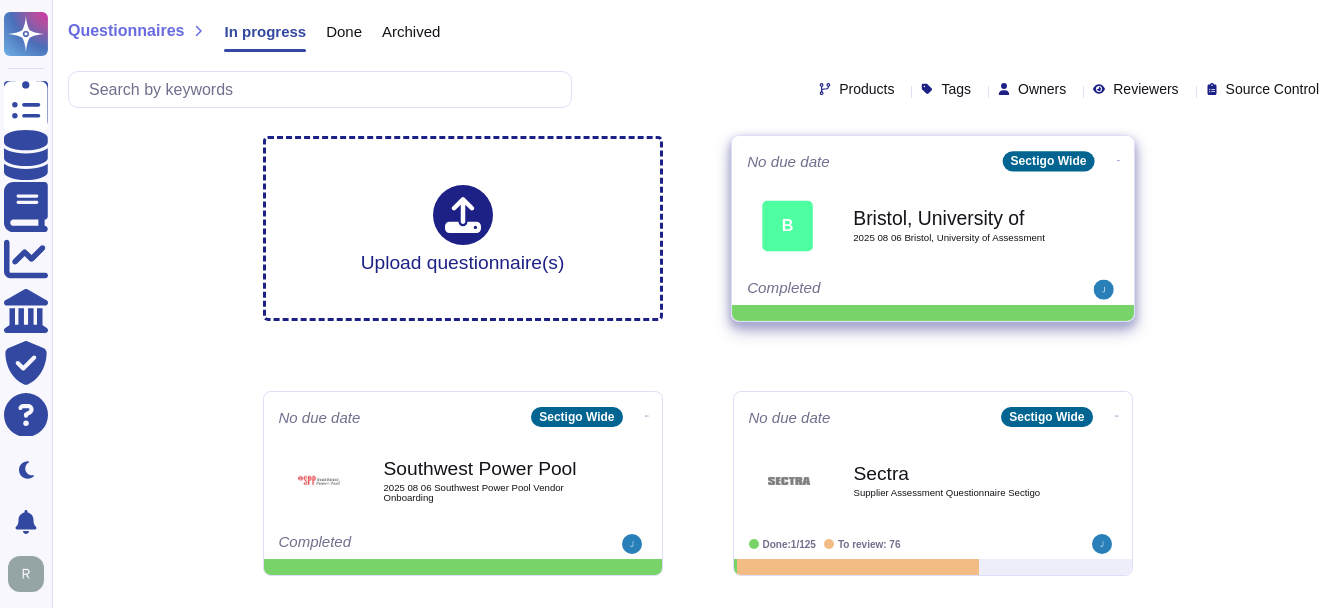 click on "2025 08 06 Bristol, University of Assessment" at bounding box center [954, 238] 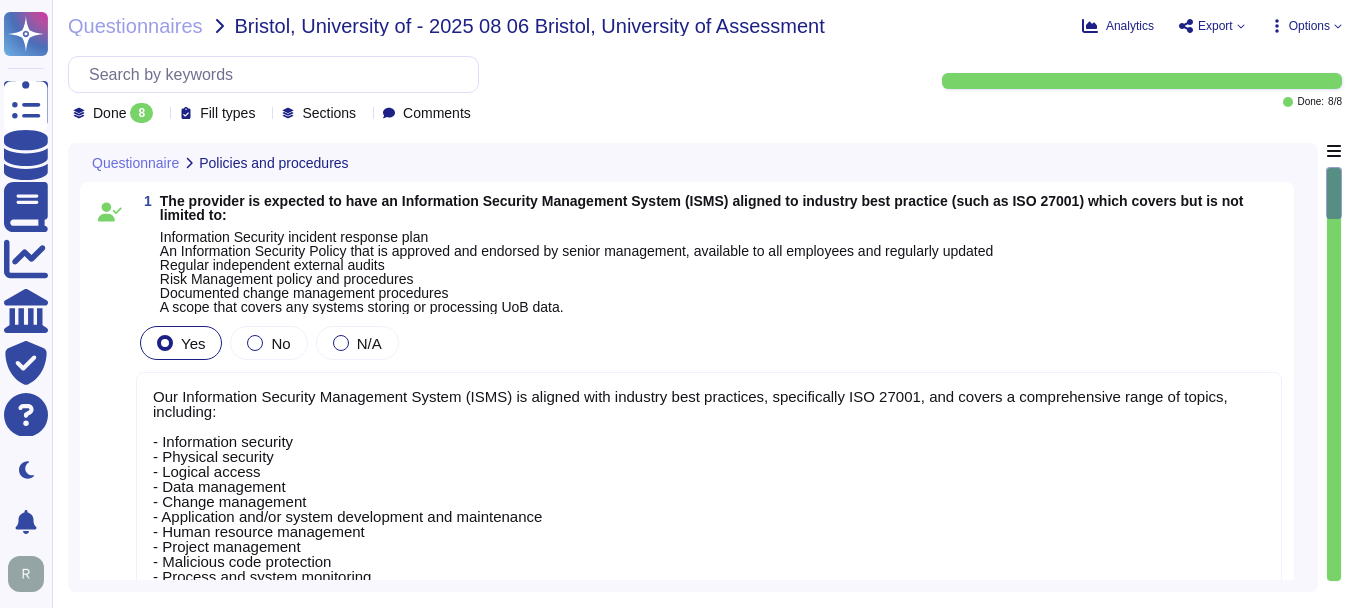 type on "Our Information Security Management System (ISMS) is aligned with industry best practices, specifically ISO 27001, and covers a comprehensive range of topics, including:
- Information security
- Physical security
- Logical access
- Data management
- Change management
- Application and/or system development and maintenance
- Human resource management
- Project management
- Malicious code protection
- Process and system monitoring
- Management of third parties
- Business continuity management
- Security awareness and training
- Compliance with legislative, regulatory, and contractual requirements
We maintain ISO 27001 certification and ensure that all our internal processes adhere to this standard. For further details, please contact your sales representative." 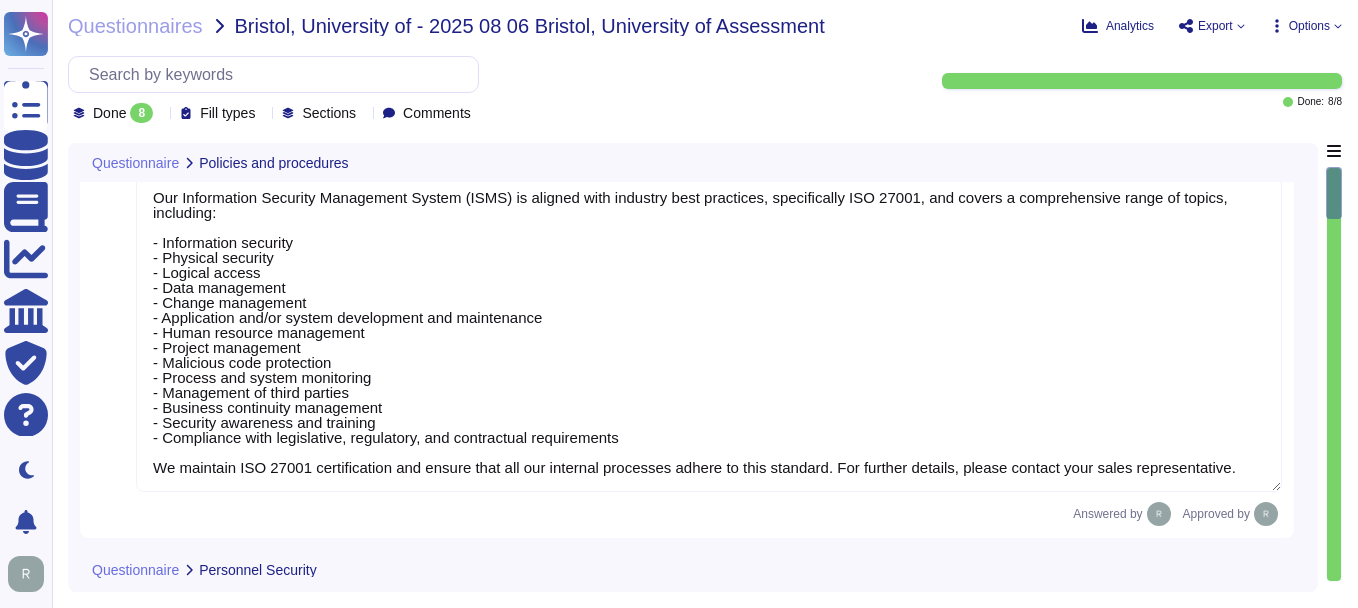 scroll, scrollTop: 200, scrollLeft: 0, axis: vertical 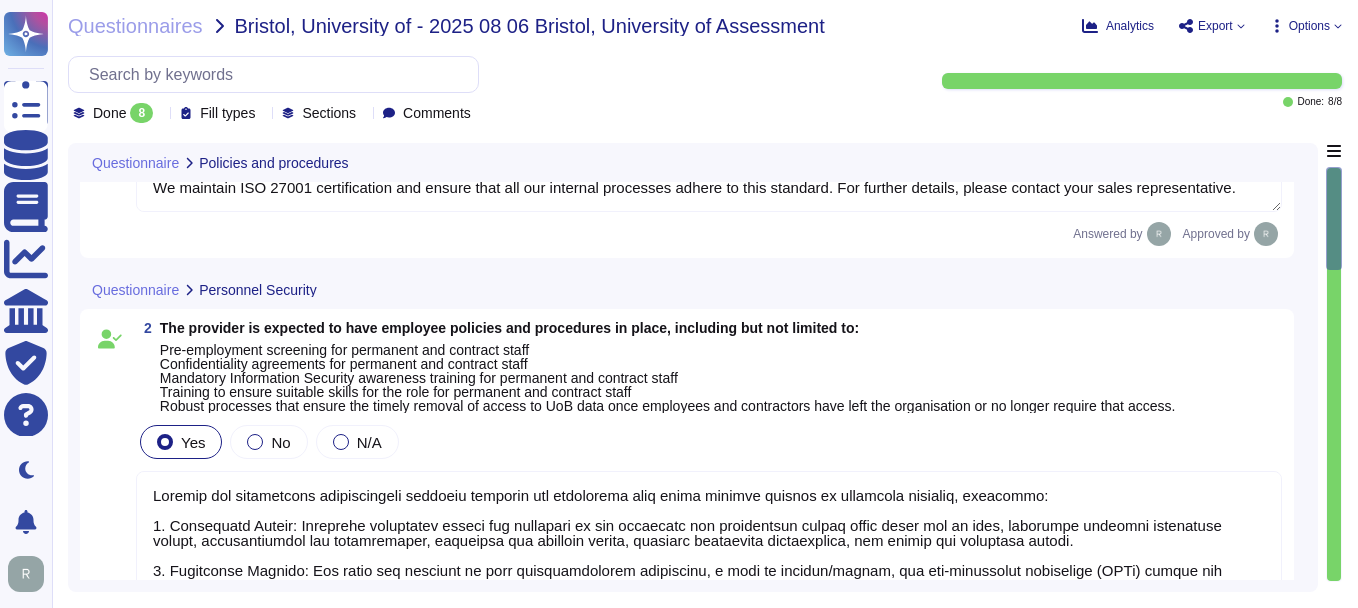 type on "Sectigo has established comprehensive monitoring measures, including a centralized logging system that captures all security-relevant events, ensuring effective management of audit and security logs. Our logs are encrypted, timestamped, and securely stored, with access restricted to authorized personnel.
We retain audit trails for detecting and responding to cybersecurity events for a period of three years, which exceeds the minimum log retention period of 6 months. Logs are available for review in the case of a breach or suspected breach, and regular reviews are conducted by our security team, overseen by the CISO, to monitor for suspicious activities.
If you have further questions or need additional information, please let us know." 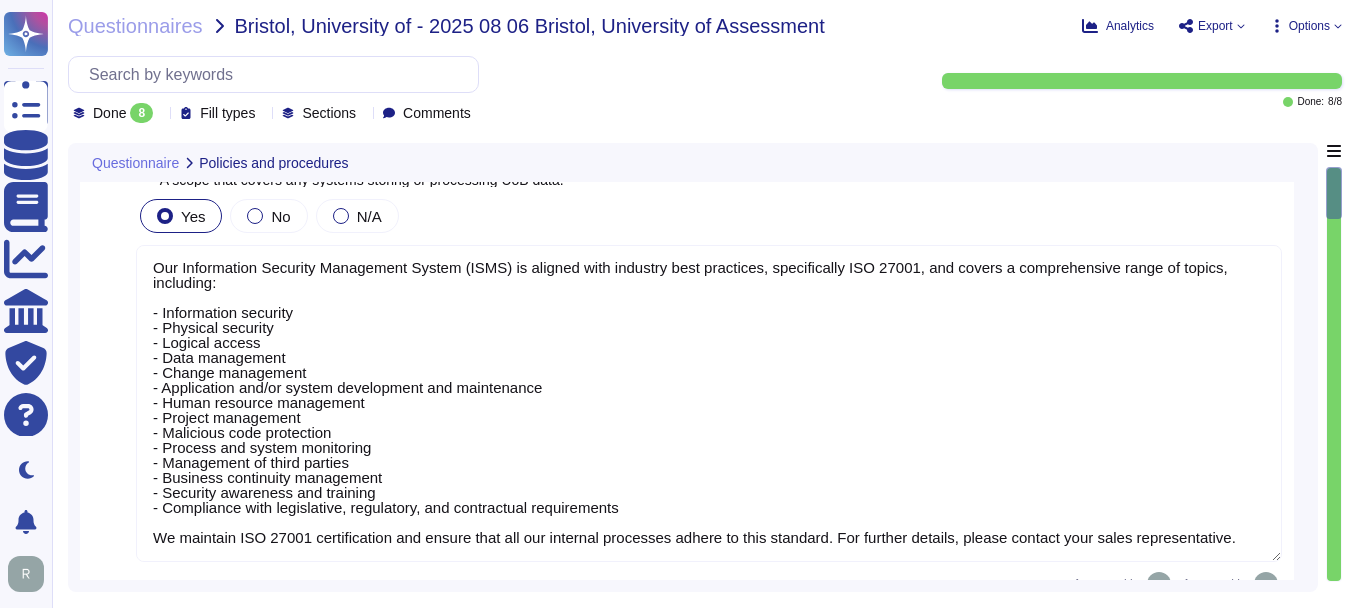 scroll, scrollTop: 100, scrollLeft: 0, axis: vertical 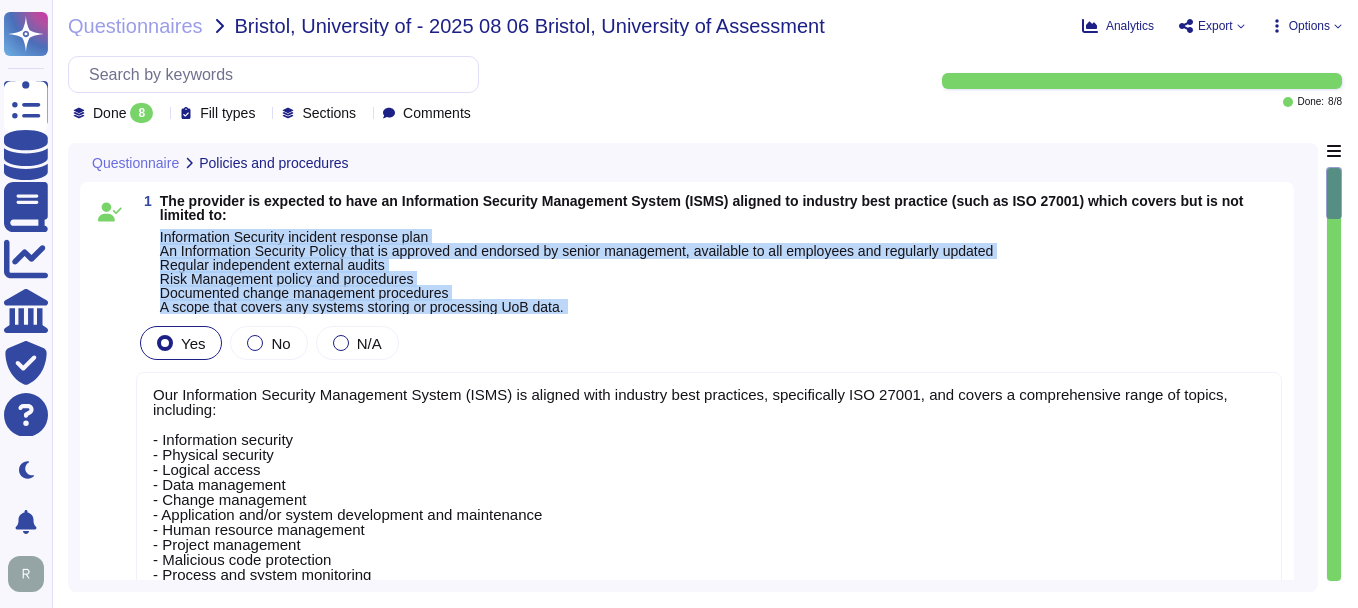drag, startPoint x: 160, startPoint y: 234, endPoint x: 547, endPoint y: 322, distance: 396.8791 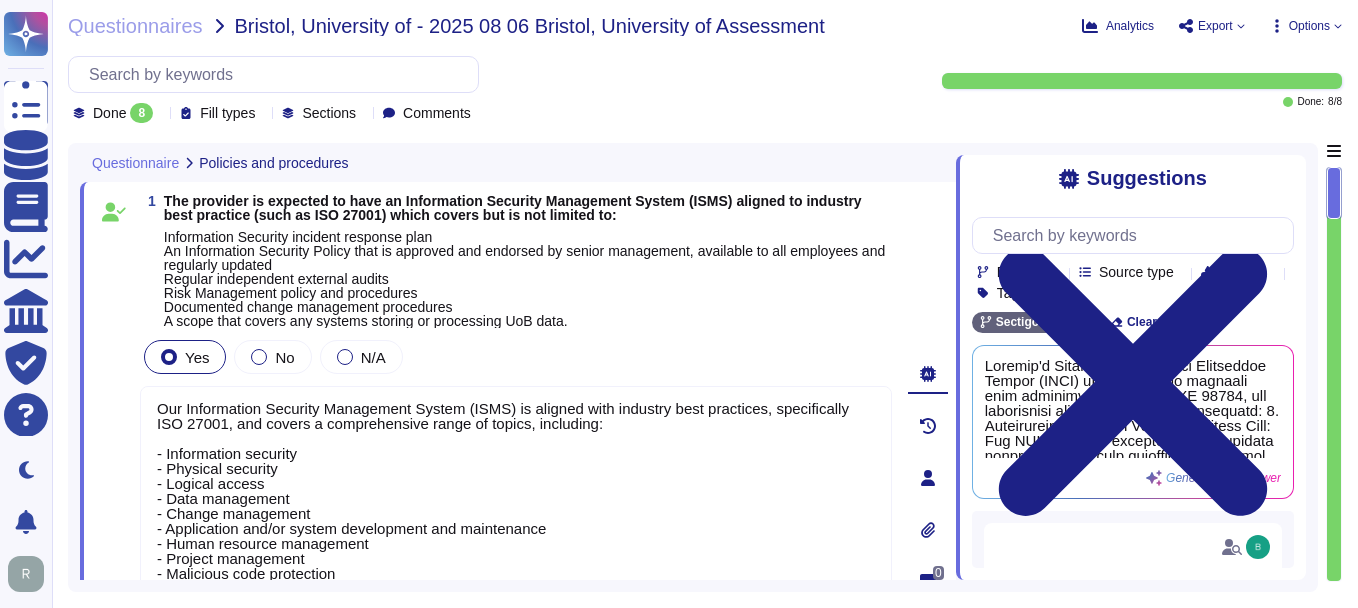click on "Suggestions" at bounding box center [1133, 178] 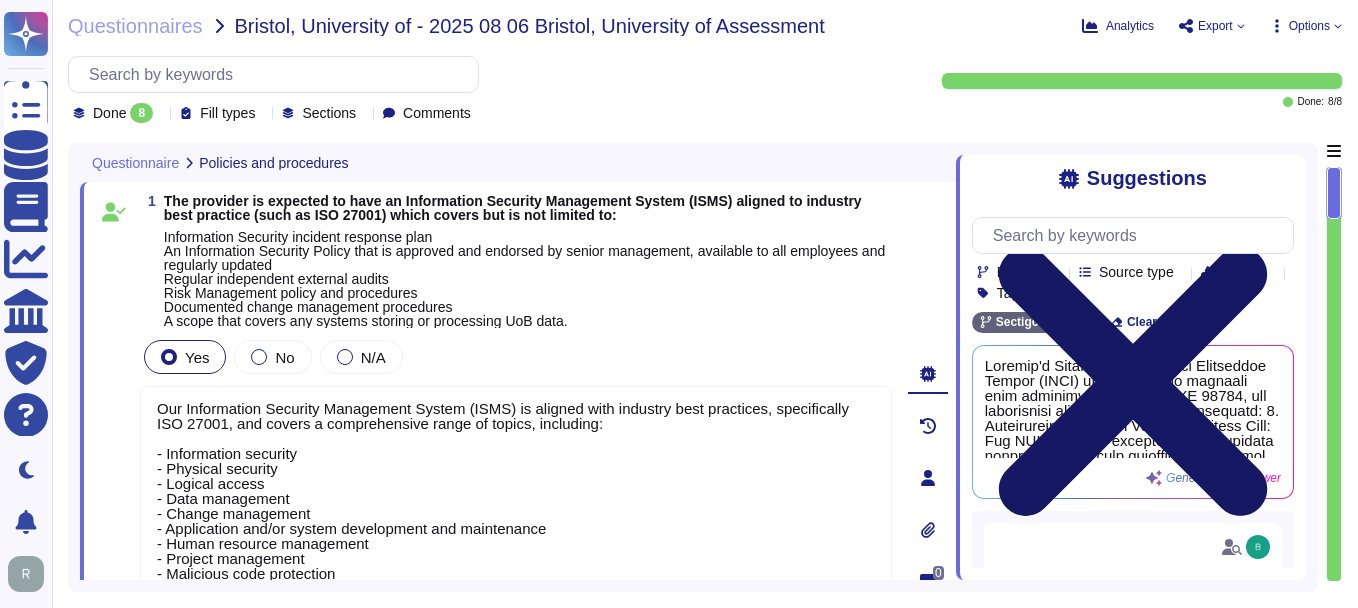 click 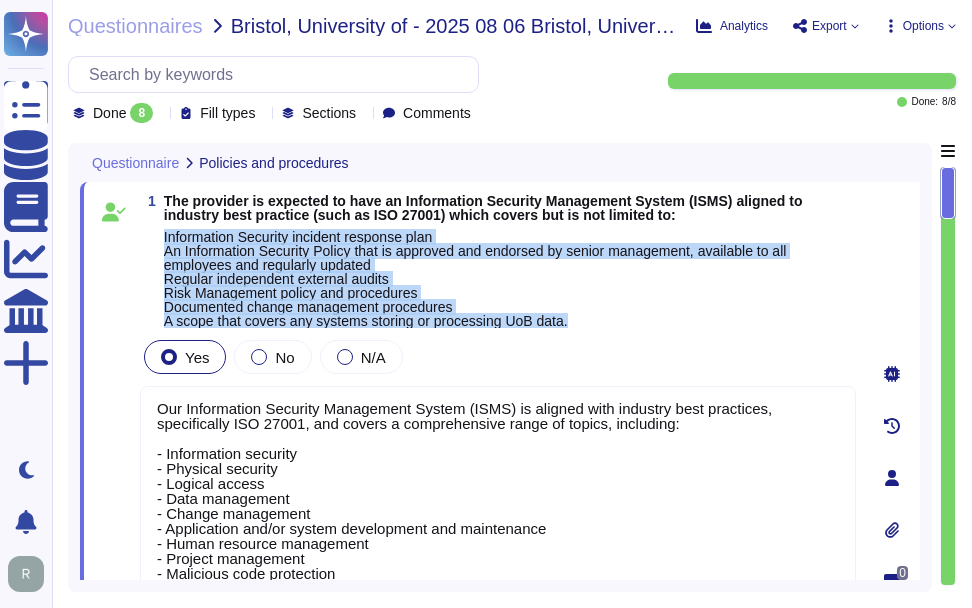 drag, startPoint x: 161, startPoint y: 234, endPoint x: 592, endPoint y: 324, distance: 440.29648 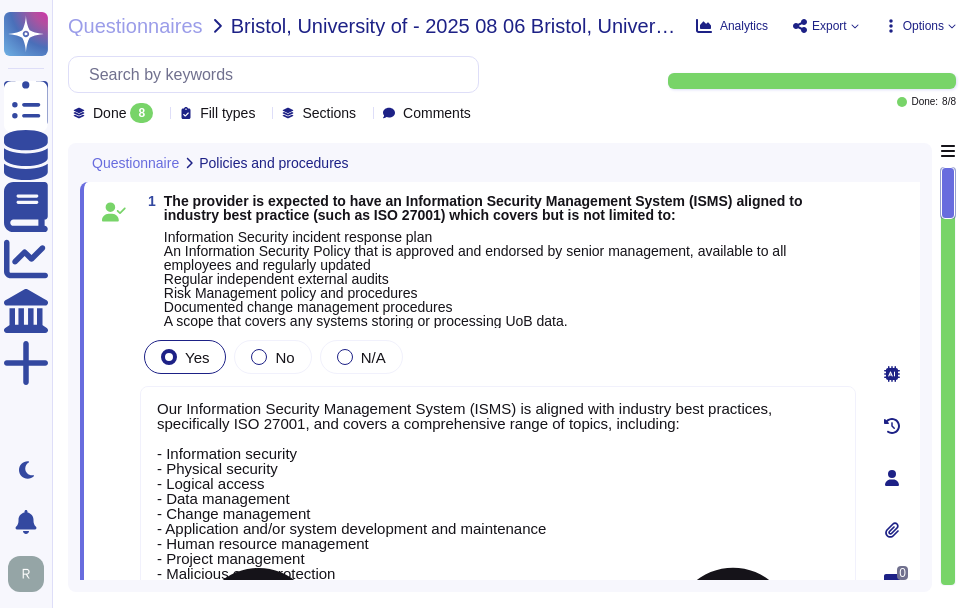 click on "Our Information Security Management System (ISMS) is aligned with industry best practices, specifically ISO 27001, and covers a comprehensive range of topics, including:
- Information security
- Physical security
- Logical access
- Data management
- Change management
- Application and/or system development and maintenance
- Human resource management
- Project management
- Malicious code protection
- Process and system monitoring
- Management of third parties
- Business continuity management
- Security awareness and training
- Compliance with legislative, regulatory, and contractual requirements
We maintain ISO 27001 certification and ensure that all our internal processes adhere to this standard. For further details, please contact your sales representative." at bounding box center (498, 544) 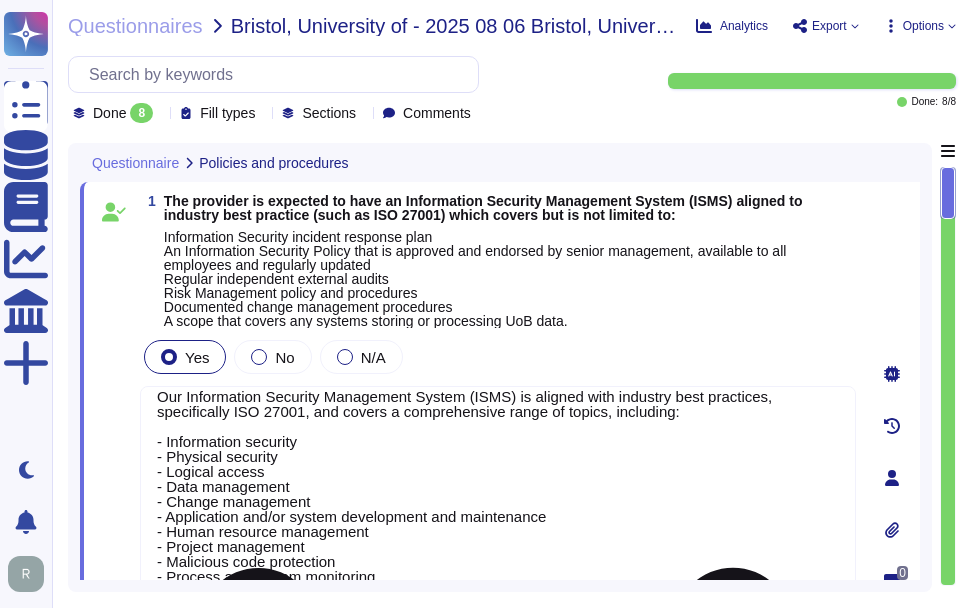 scroll, scrollTop: 17, scrollLeft: 0, axis: vertical 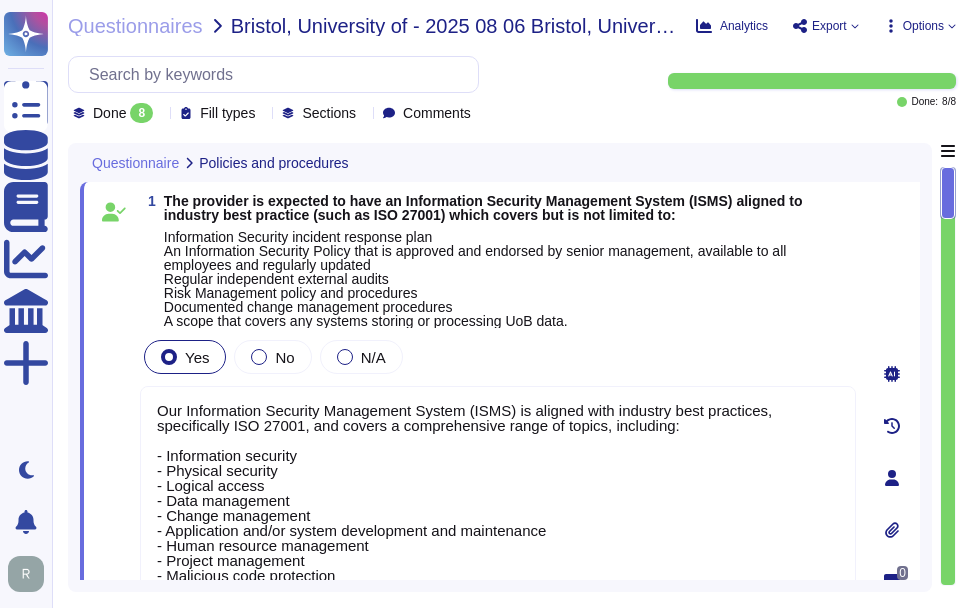 drag, startPoint x: 652, startPoint y: 334, endPoint x: 110, endPoint y: 400, distance: 546.00366 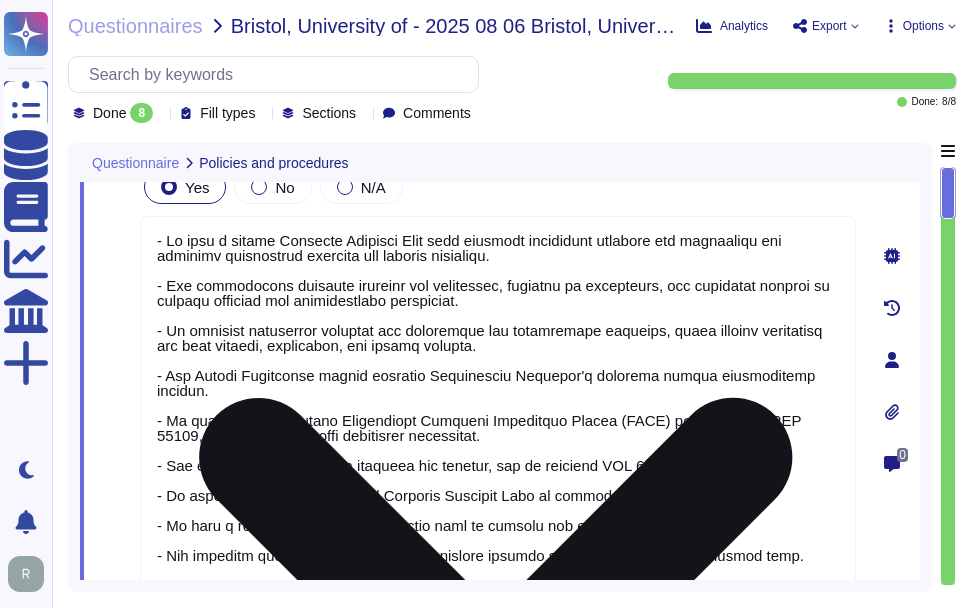 scroll, scrollTop: 2, scrollLeft: 0, axis: vertical 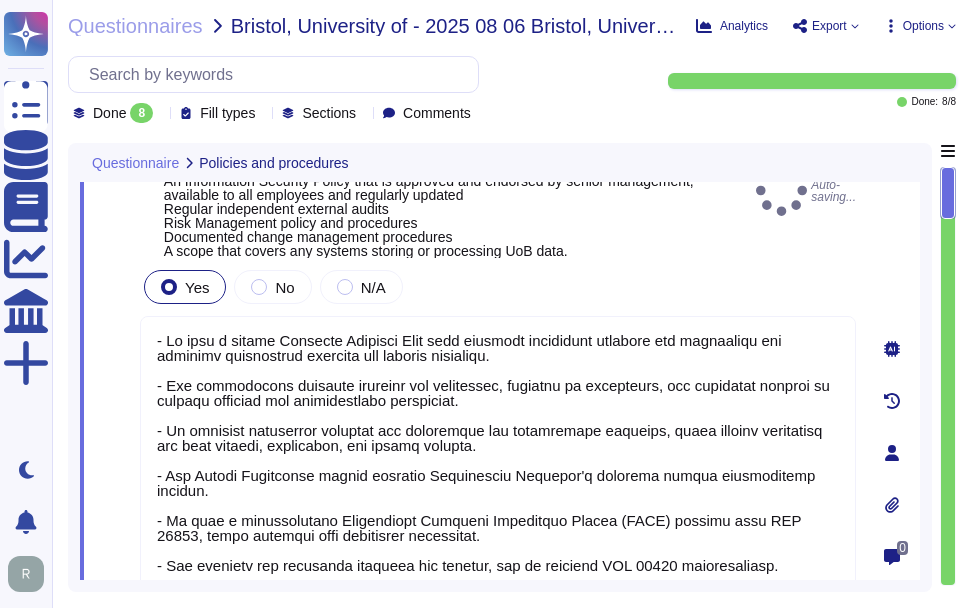 type on "- We have a formal Incident Response Plan that includes documented policies and procedures for managing information security and privacy incidents.
- Our information security policies are documented, approved by management, and regularly updated to address business and technological challenges.
- We maintain documented policies and procedures for information security, which include guidelines for data privacy, encryption, and access control.
- Our Change Management policy includes Information Security's approval before implementing changes.
- We have a comprehensive Information Security Management System (ISMS) aligned with ISO 27001, which includes risk management procedures.
- Our policies are regularly reviewed and updated, and we maintain ISO 27001 certification.
- We conduct annual testing of our Incident Response Plan to ensure its effectiveness.
- We have a centralized incident management tool to support our response efforts.
- Our policies cover various aspects, including systems th..." 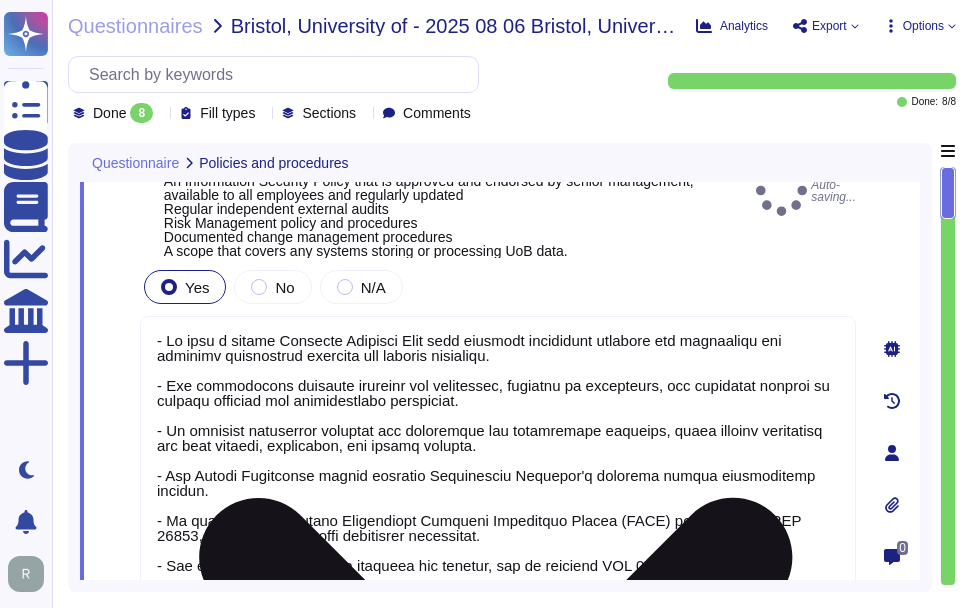 scroll, scrollTop: 2, scrollLeft: 0, axis: vertical 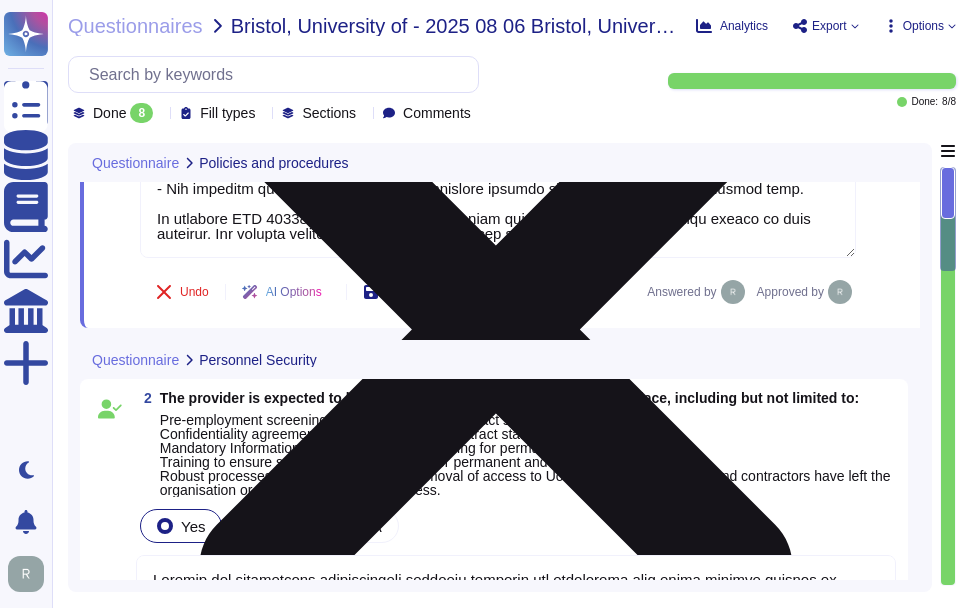 type on "Sectigo has established comprehensive monitoring measures, including a centralized logging system that captures all security-relevant events, ensuring effective management of audit and security logs. Our logs are encrypted, timestamped, and securely stored, with access restricted to authorized personnel.
We retain audit trails for detecting and responding to cybersecurity events for a period of three years, which exceeds the minimum log retention period of 6 months. Logs are available for review in the case of a breach or suspected breach, and regular reviews are conducted by our security team, overseen by the CISO, to monitor for suspicious activities.
If you have further questions or need additional information, please let us know." 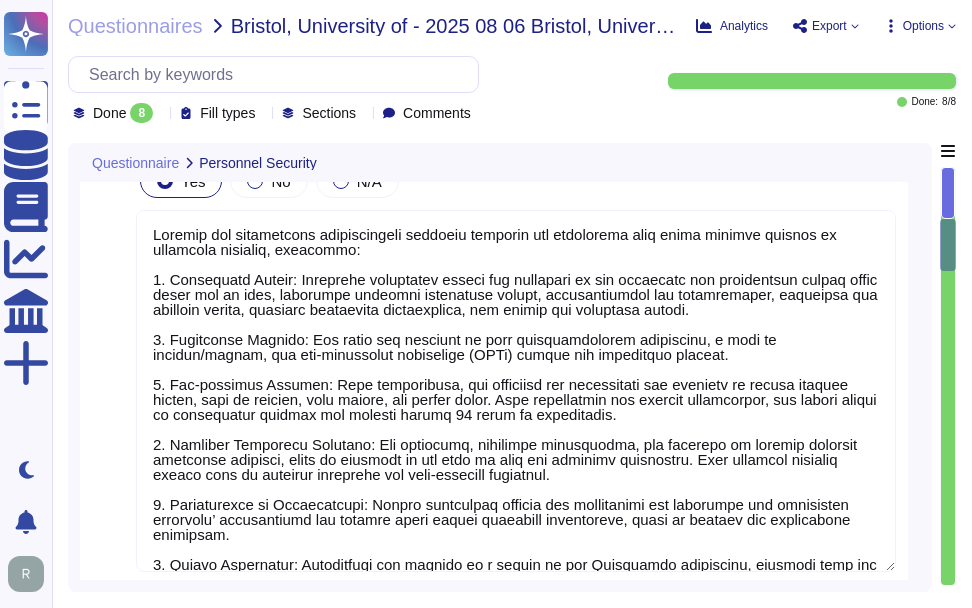 scroll, scrollTop: 870, scrollLeft: 0, axis: vertical 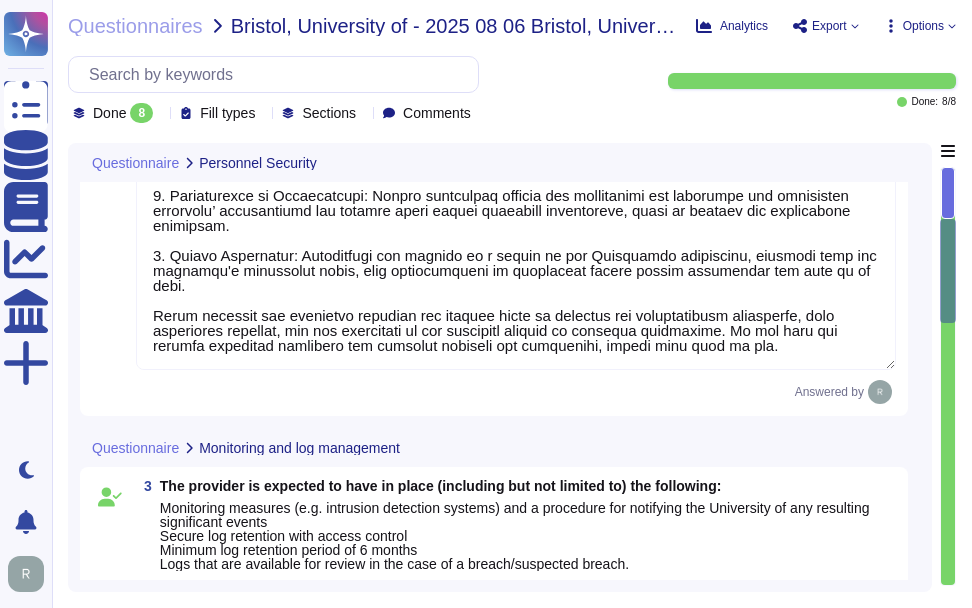 type on "- Geographical locations of systems: Data is stored in colocation centers in Secaucus, New Jersey, and Manchester, England, as well as on the Google Cloud Platform.
- Legislation: We ensure that any transfer of personal data outside of the UK is compliant with applicable data protection laws, including the UK Data Protection Act 2018, and that the legislation in these countries is at least equivalent to the UK Data Protection Act.
- Mitigating controls for data security outside the EEA: We implement appropriate safeguards for data protection, including compliance with the UK DPA 2018, data encryption, access controls, and strict monitoring and auditing processes. Customer data is virtually segmented from all others, and access to production systems is restricted to a very small number of senior trusted employees.
- Data deletion processes: We do not delete data.
- Separation of environments: Development, test, and staging environments are maintained as separate from the production environment.
- Secu..." 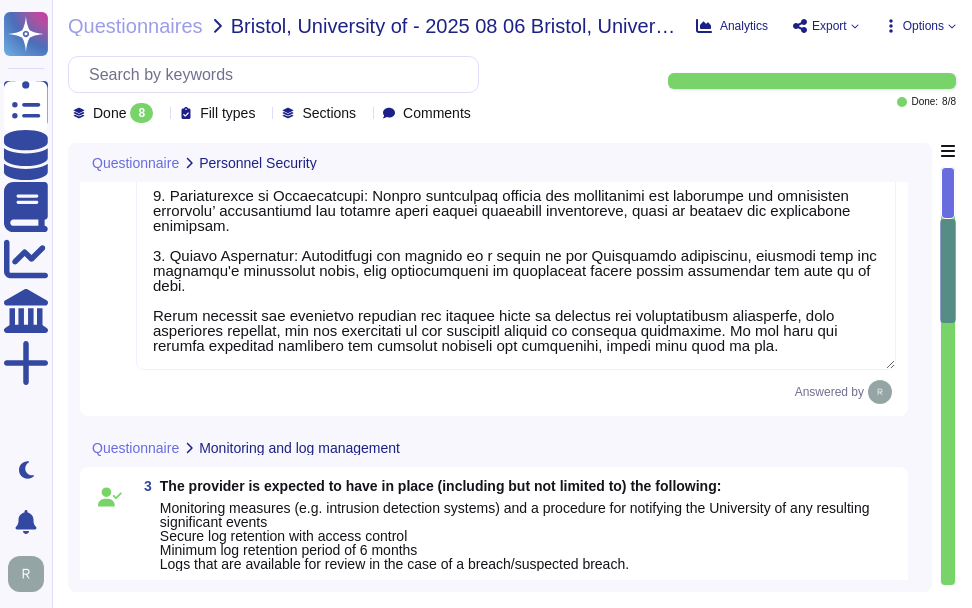 drag, startPoint x: 745, startPoint y: 327, endPoint x: 773, endPoint y: 346, distance: 33.83785 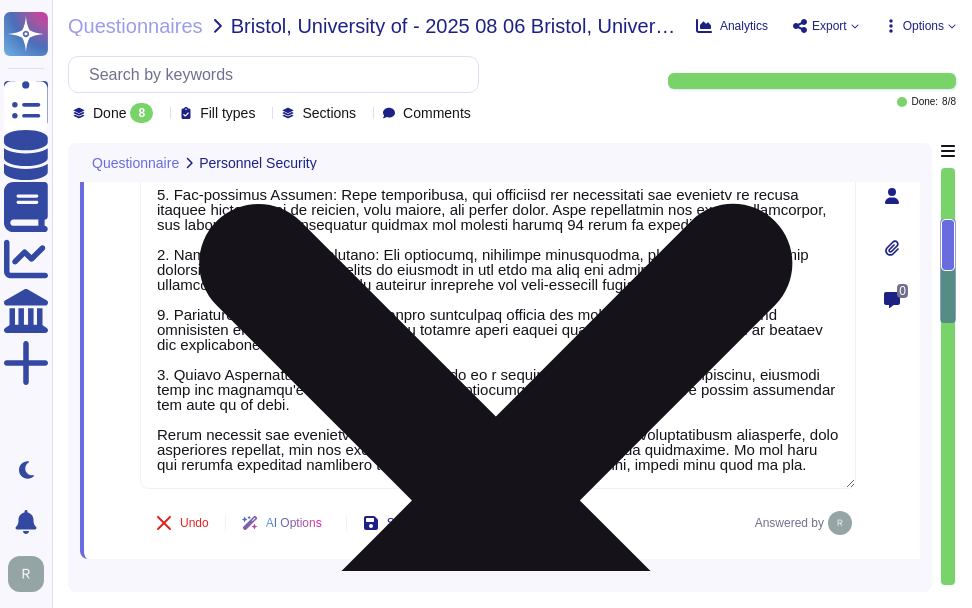 scroll, scrollTop: 2, scrollLeft: 0, axis: vertical 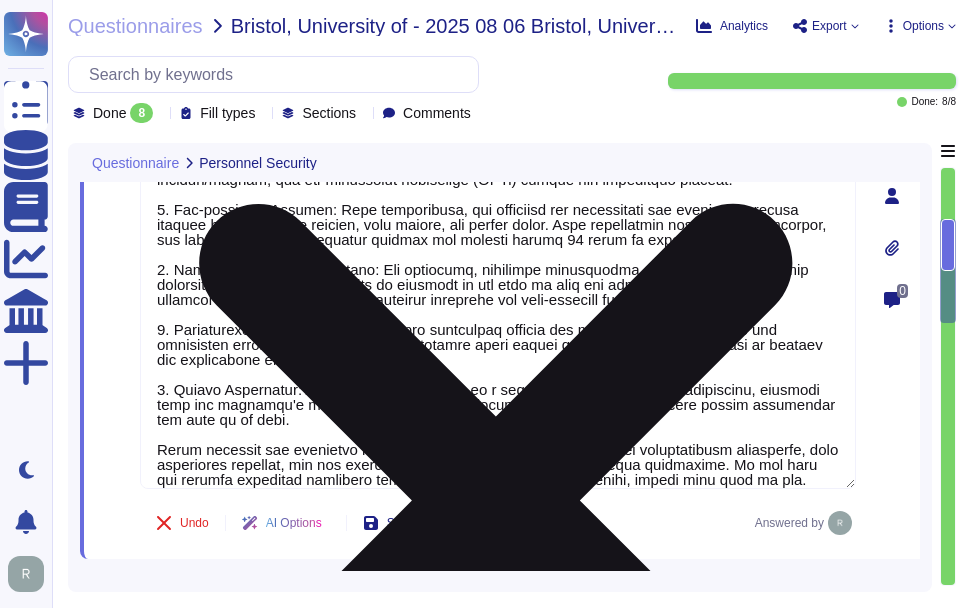 type on "Sectigo has established comprehensive employee policies and procedures that cover various aspects of personnel security, including:
1. Background Checks: Mandatory background checks are conducted on all employees and contractors before their first day of work, including criminal background checks, identification and verification, education and academic checks, previous employment verification, and credit and reference checks.
2. Onboarding Process: New hires are required to sign confidentiality agreements, a code of conduct/ethics, and non-disclosure agreements (NDAs) during the onboarding process.
3. Off-boarding Process: Upon termination, all employees and contractors are required to return company assets, such as laptops, cell phones, and access cards. User credentials are revoked immediately, and access rights to information systems are removed within 24 hours of termination.
4. Security Awareness Training: All employees, including contractors, are required to undergo security awareness training, w..." 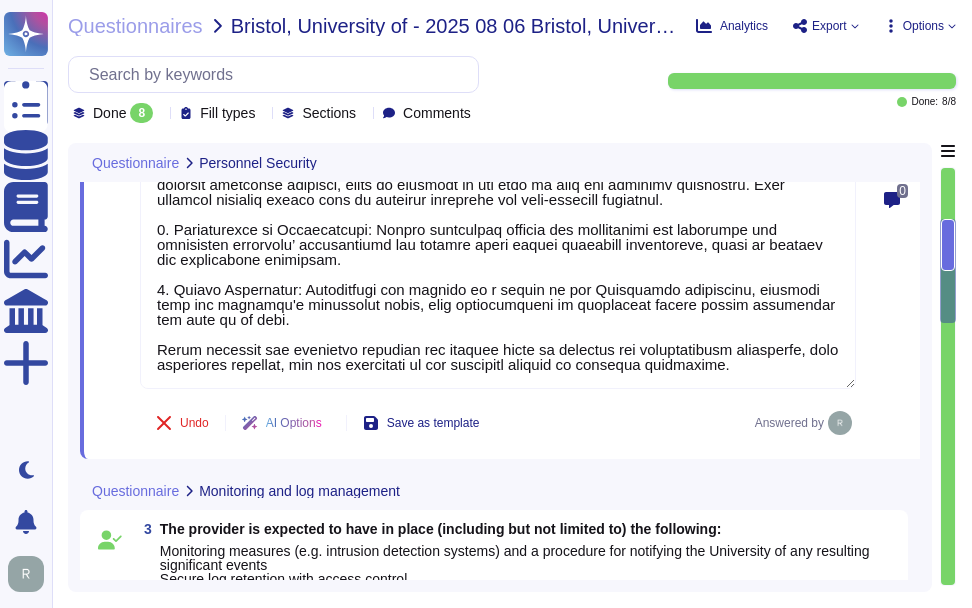 type on "- Geographical locations of systems: Data is stored in colocation centers in Secaucus, New Jersey, and Manchester, England, as well as on the Google Cloud Platform.
- Legislation: We ensure that any transfer of personal data outside of the UK is compliant with applicable data protection laws, including the UK Data Protection Act 2018, and that the legislation in these countries is at least equivalent to the UK Data Protection Act.
- Mitigating controls for data security outside the EEA: We implement appropriate safeguards for data protection, including compliance with the UK DPA 2018, data encryption, access controls, and strict monitoring and auditing processes. Customer data is virtually segmented from all others, and access to production systems is restricted to a very small number of senior trusted employees.
- Data deletion processes: We do not delete data.
- Separation of environments: Development, test, and staging environments are maintained as separate from the production environment.
- Secu..." 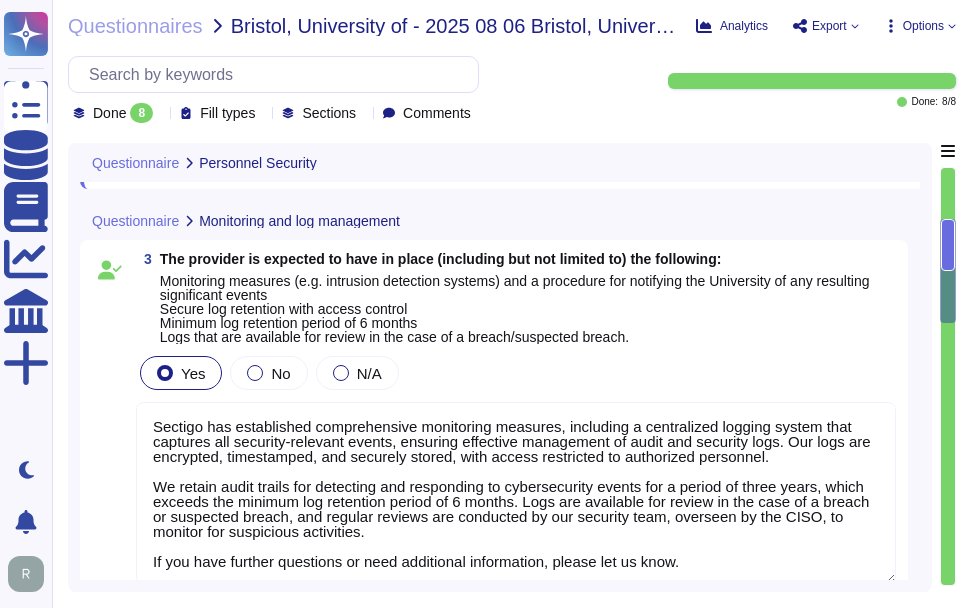 scroll, scrollTop: 1470, scrollLeft: 0, axis: vertical 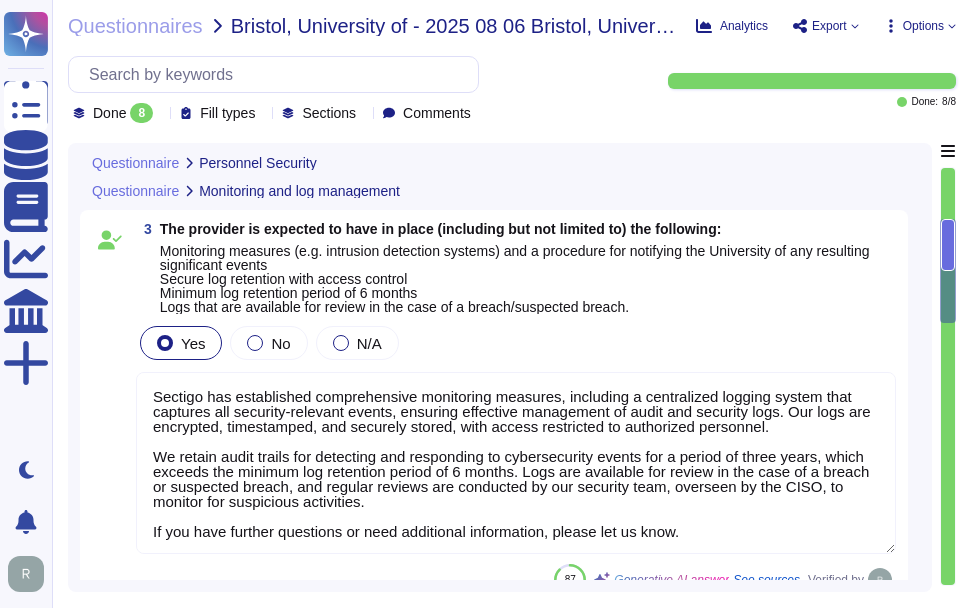 type on "Sectigo has established comprehensive employee policies and procedures that cover various aspects of personnel security, including:
1. Background Checks: Mandatory background checks are conducted on all employees and contractors before their first day of work, including criminal background checks, identification and verification, education and academic checks, previous employment verification, and credit and reference checks.
2. Onboarding Process: New hires are required to sign confidentiality agreements, a code of conduct/ethics, and non-disclosure agreements (NDAs) during the onboarding process.
3. Off-boarding Process: Upon termination, all employees and contractors are required to return company assets, such as laptops, cell phones, and access cards. User credentials are revoked immediately, and access rights to information systems are removed within 24 hours of termination.
4. Security Awareness Training: All employees, including contractors, are required to undergo security awareness training, w..." 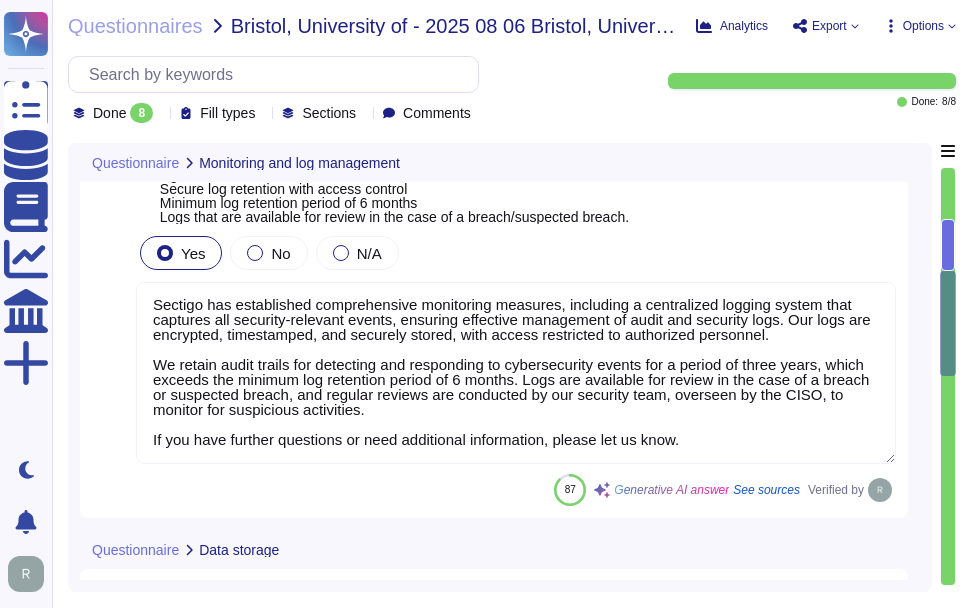 drag, startPoint x: 691, startPoint y: 521, endPoint x: 736, endPoint y: 562, distance: 60.876926 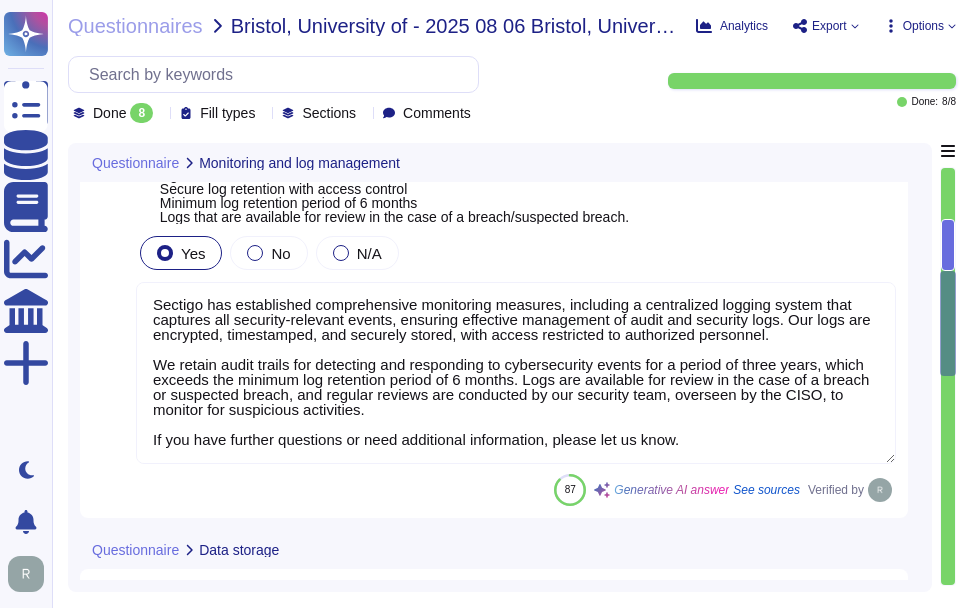 scroll, scrollTop: 1551, scrollLeft: 0, axis: vertical 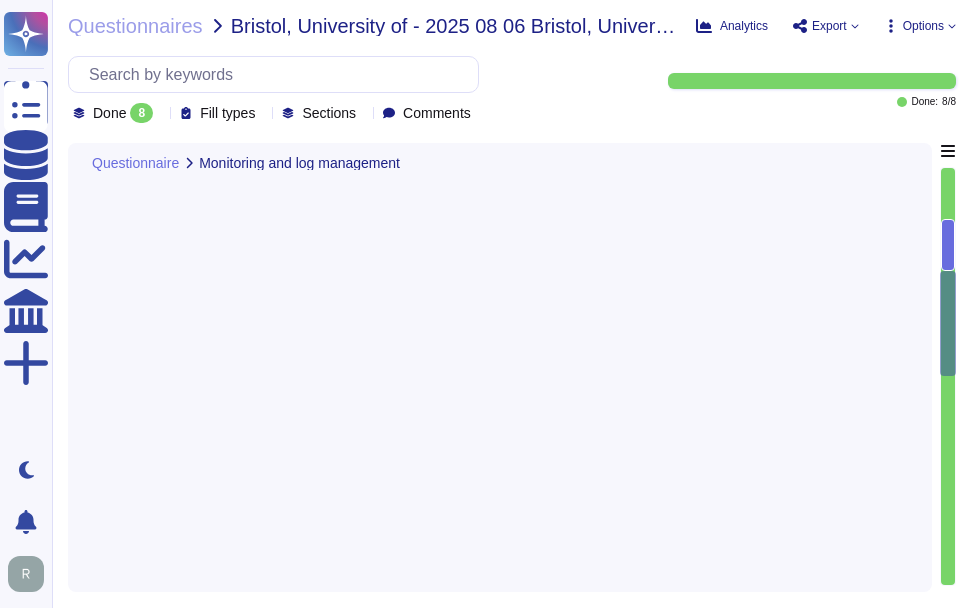 type on "Sectigo has established comprehensive monitoring measures, including a centralized logging system that captures all security-relevant events, ensuring effective management of audit and security logs. Our logs are encrypted, timestamped, and securely stored, with access restricted to authorized personnel.
We retain audit trails for detecting and responding to cybersecurity events for a period of three years, which exceeds the minimum log retention period of 6 months. Logs are available for review in the case of a breach or suspected breach, and regular reviews are conducted by our security team, overseen by the CISO, to monitor for suspicious activities." 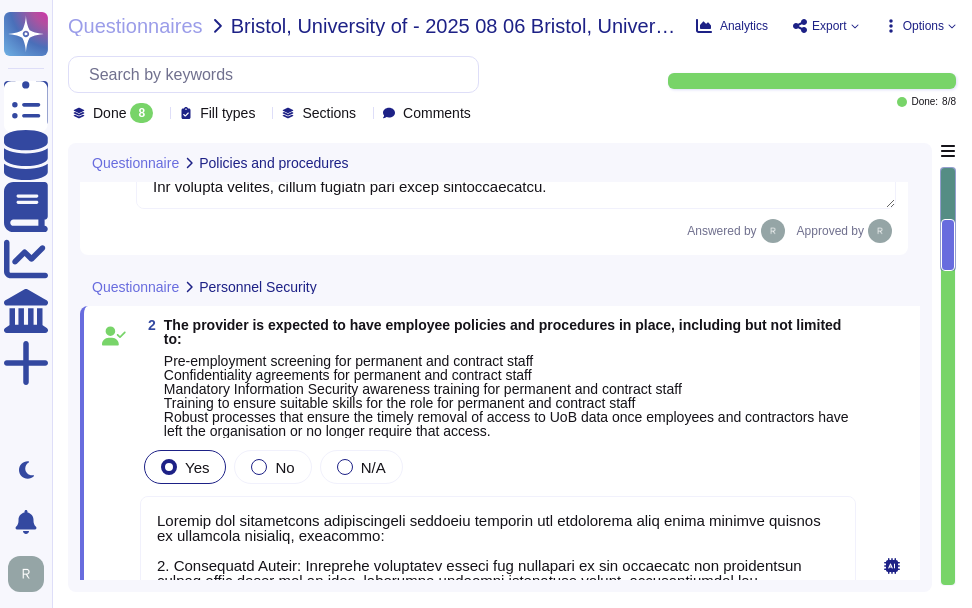 type on "- We have a formal Incident Response Plan that includes documented policies and procedures for managing information security and privacy incidents.
- Our information security policies are documented, approved by management, and regularly updated to address business and technological challenges.
- We maintain documented policies and procedures for information security, which include guidelines for data privacy, encryption, and access control.
- Our Change Management policy includes Information Security's approval before implementing changes.
- We have a comprehensive Information Security Management System (ISMS) aligned with ISO 27001, which includes risk management procedures.
- Our policies are regularly reviewed and updated, and we maintain ISO 27001 certification.
- We conduct annual testing of our Incident Response Plan to ensure its effectiveness.
- We have a centralized incident management tool to support our response efforts.
- Our policies cover various aspects, including systems th..." 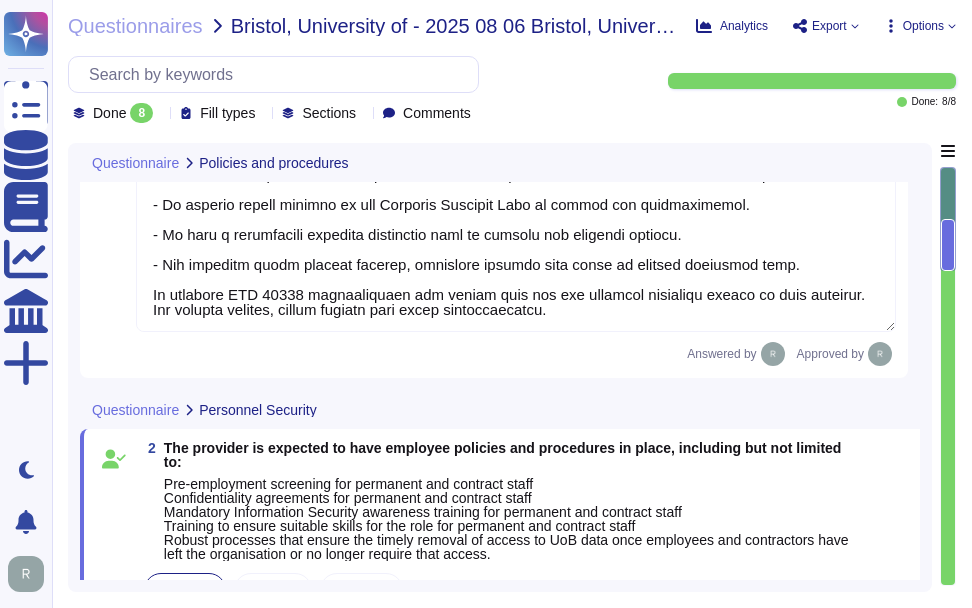 type on "Sectigo has established comprehensive employee policies and procedures that cover various aspects of personnel security, including:
1. Background Checks: Mandatory background checks are conducted on all employees and contractors before their first day of work, including criminal background checks, identification and verification, education and academic checks, previous employment verification, and credit and reference checks.
2. Onboarding Process: New hires are required to sign confidentiality agreements, a code of conduct/ethics, and non-disclosure agreements (NDAs) during the onboarding process.
3. Off-boarding Process: Upon termination, all employees and contractors are required to return company assets, such as laptops, cell phones, and access cards. User credentials are revoked immediately, and access rights to information systems are removed within 24 hours of termination.
4. Security Awareness Training: All employees, including contractors, are required to undergo security awareness training, w..." 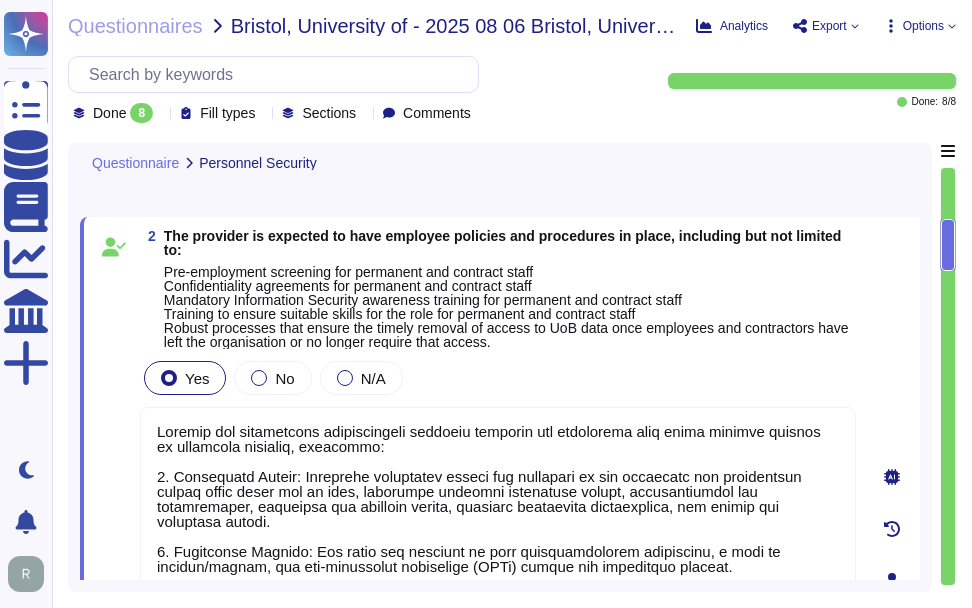 scroll, scrollTop: 746, scrollLeft: 0, axis: vertical 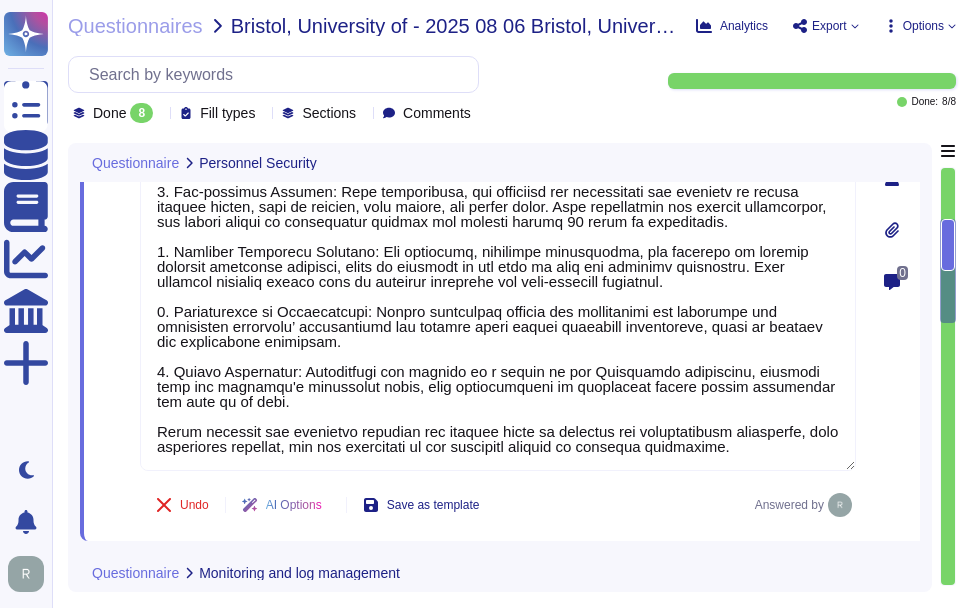 type on "- Geographical locations of systems: Data is stored in colocation centers in Secaucus, New Jersey, and Manchester, England, as well as on the Google Cloud Platform.
- Legislation: We ensure that any transfer of personal data outside of the UK is compliant with applicable data protection laws, including the UK Data Protection Act 2018, and that the legislation in these countries is at least equivalent to the UK Data Protection Act.
- Mitigating controls for data security outside the EEA: We implement appropriate safeguards for data protection, including compliance with the UK DPA 2018, data encryption, access controls, and strict monitoring and auditing processes. Customer data is virtually segmented from all others, and access to production systems is restricted to a very small number of senior trusted employees.
- Data deletion processes: We do not delete data.
- Separation of environments: Development, test, and staging environments are maintained as separate from the production environment.
- Secu..." 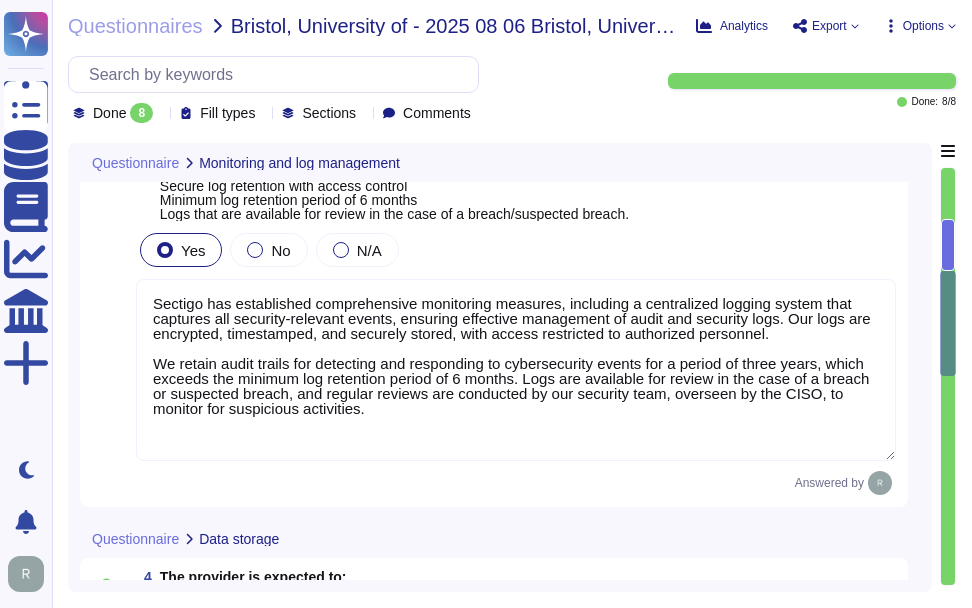 scroll, scrollTop: 1546, scrollLeft: 0, axis: vertical 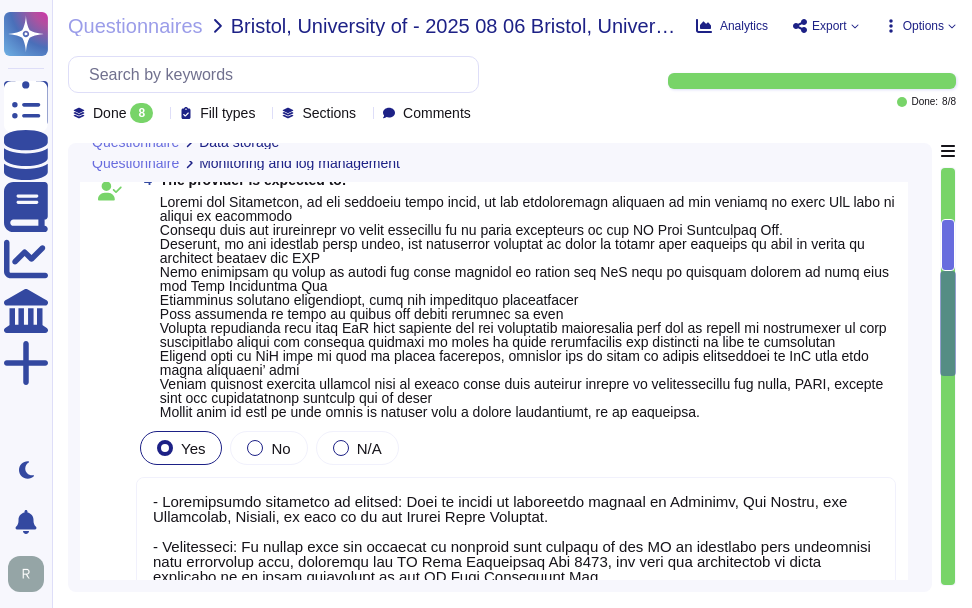 type on "Sectigo has established comprehensive monitoring measures, including a centralized logging system that captures all security-relevant events, ensuring effective management of audit and security logs. Our logs are encrypted, timestamped, and securely stored, with access restricted to authorized personnel.
We retain audit trails for detecting and responding to cybersecurity events for a period of three years, which exceeds the minimum log retention period of 6 months. Logs are available for review in the case of a breach or suspected breach, and regular reviews are conducted by our security team, overseen by the CISO, to monitor for suspicious activities." 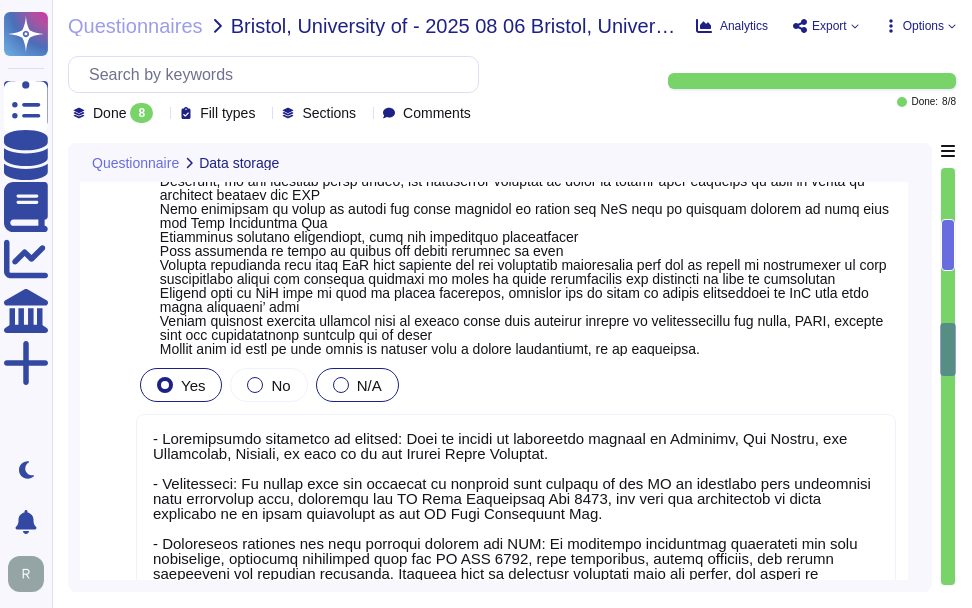 scroll, scrollTop: 1831, scrollLeft: 0, axis: vertical 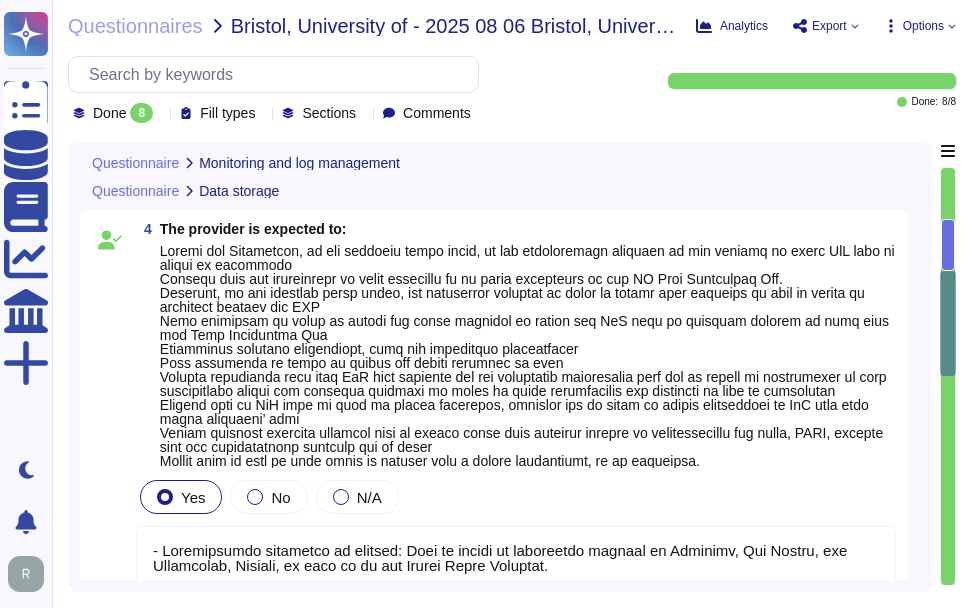 type on "Sectigo has established comprehensive monitoring measures, including a centralized logging system that captures all security-relevant events, ensuring effective management of audit and security logs. Our logs are encrypted, timestamped, and securely stored, with access restricted to authorized personnel.
We retain audit trails for detecting and responding to cybersecurity events for a period of three years, which exceeds the minimum log retention period of 6 months. Logs are available for review in the case of a breach or suspected breach, and regular reviews are conducted by our security team, overseen by the CISO, to monitor for suspicious activities." 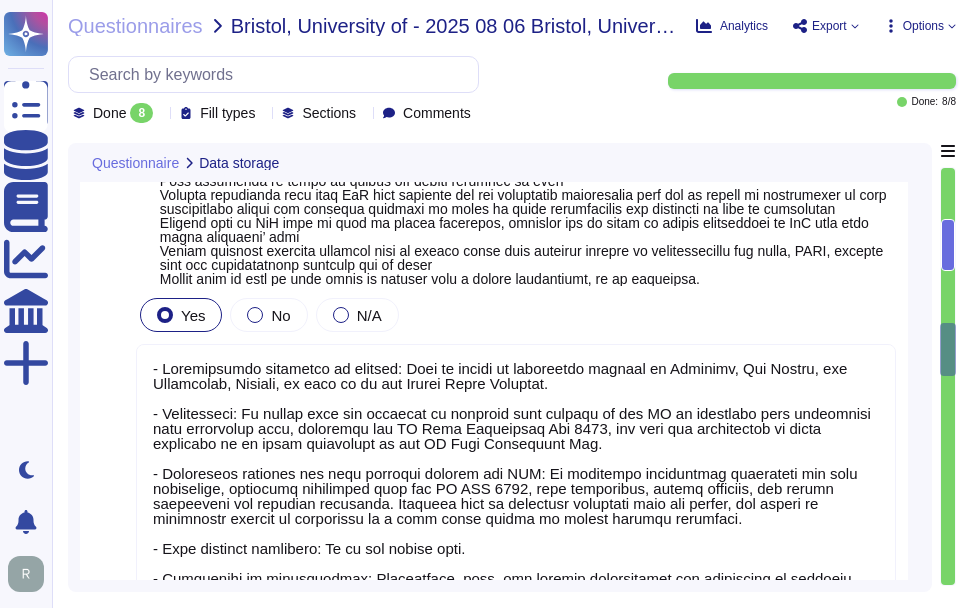 type on "Sectigo has established comprehensive processes to ensure the security and integrity of systems handling sensitive information, which include the following measures:
1. System Hardening Measures: We enforce system hardening standards for workstations, servers, and network devices, ensuring that all systems are configured securely. This includes maintaining up-to-date and supported operating systems, applications, and middleware, as well as the removal of non-essential services.
2. Patching Schedule: Our patch management procedures dictate that critical vulnerabilities are patched within four days and high vulnerabilities within 30 days. We apply and verify all available high-risk security patches at least monthly, ensuring a structured approach to patch deployment.
3. Regular System Reviews: We conduct regular internal and external vulnerability scans and penetration tests to identify and address vulnerabilities. Our security team oversees these processes, and we also perform compliance scans to verify ..." 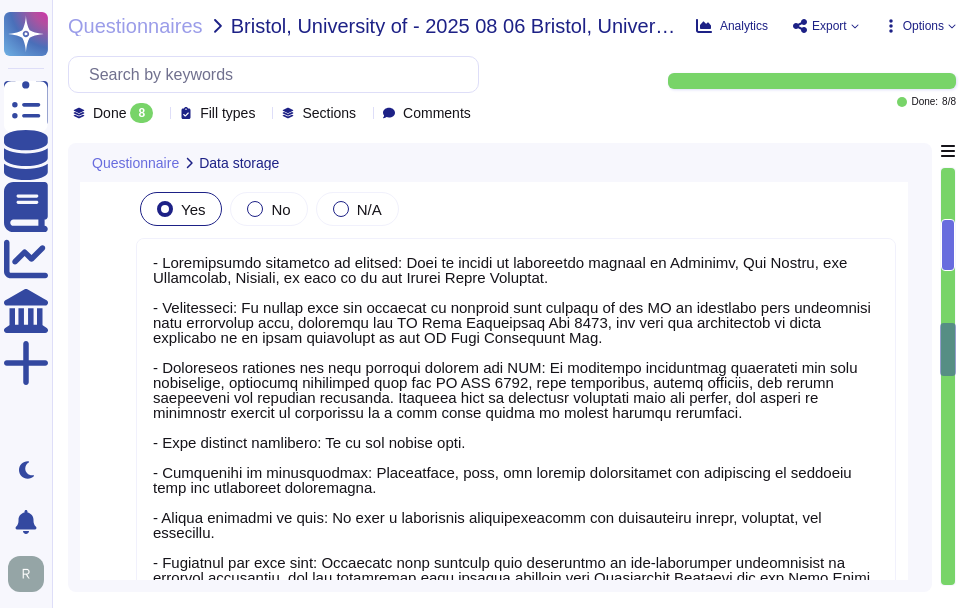 scroll, scrollTop: 2231, scrollLeft: 0, axis: vertical 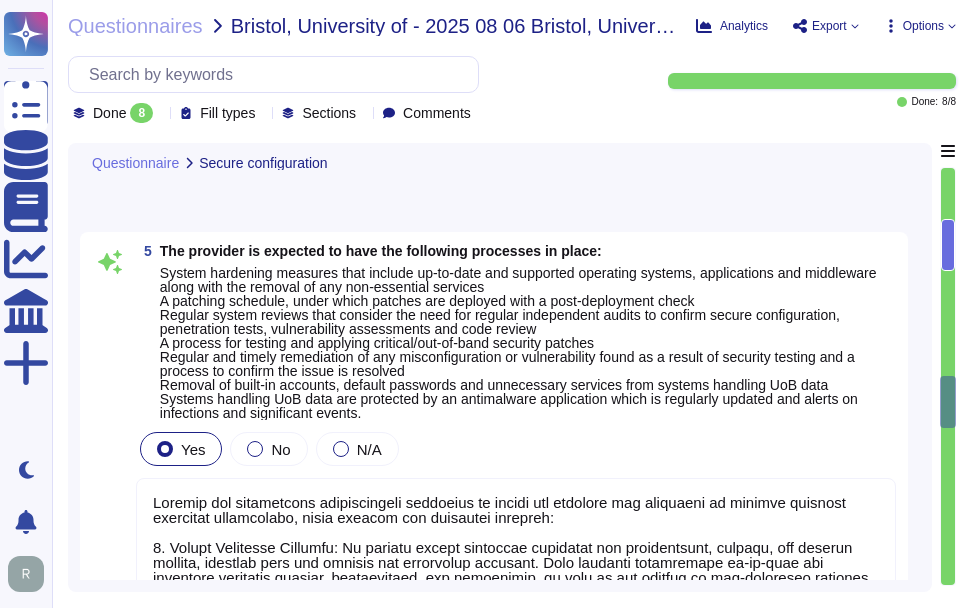 type on "All sensitive data in transit is encrypted using TLS 1.2 or higher, which is a strong encryption protocol. This encryption is enforced during ingress and egress, ensuring that sensitive information remains unreadable to unauthorized parties as it moves across networks. We prioritize the security of data in transit and implement strong access controls, including multi-factor authentication, to further enhance security. Our commitment to using secure protocols and encryption effectively addresses the risks associated with data transmission, thereby ensuring the integrity and confidentiality of sensitive data." 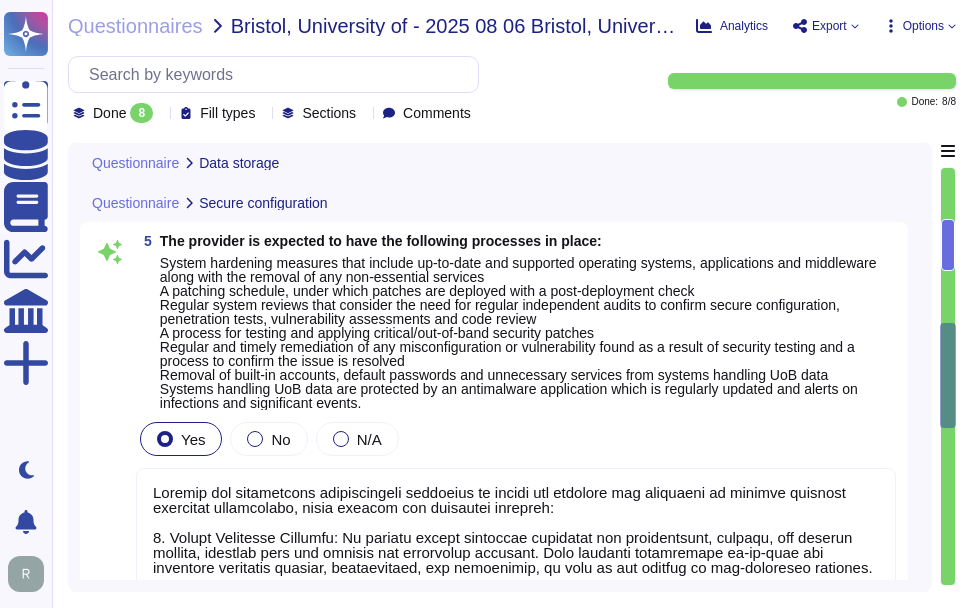 scroll, scrollTop: 2731, scrollLeft: 0, axis: vertical 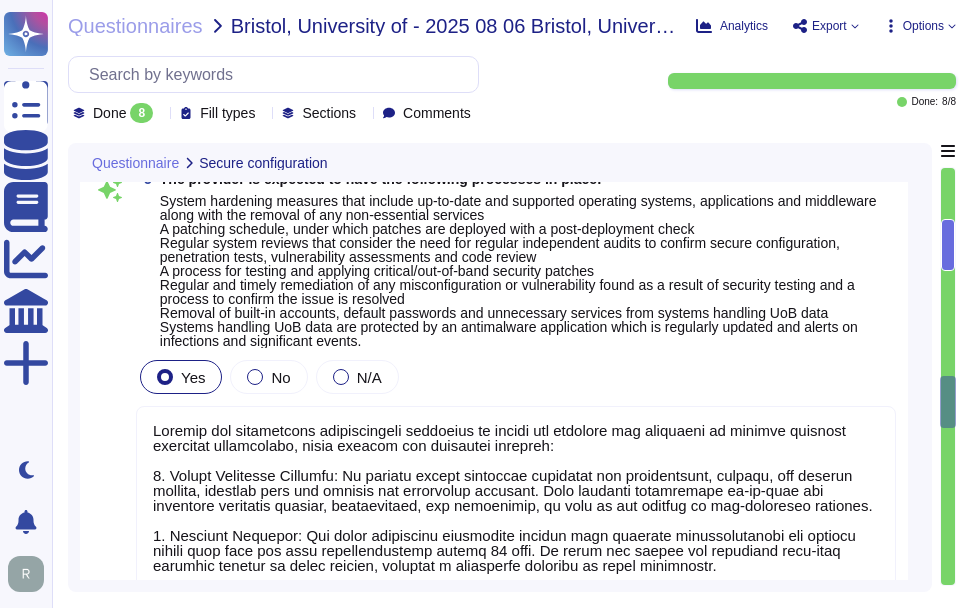 type on "All sensitive data in transit is encrypted using TLS 1.2 or higher, which is a strong encryption protocol. This encryption is enforced during ingress and egress, ensuring that sensitive information remains unreadable to unauthorized parties as it moves across networks. We prioritize the security of data in transit and implement strong access controls, including multi-factor authentication, to further enhance security. Our commitment to using secure protocols and encryption effectively addresses the risks associated with data transmission, thereby ensuring the integrity and confidentiality of sensitive data." 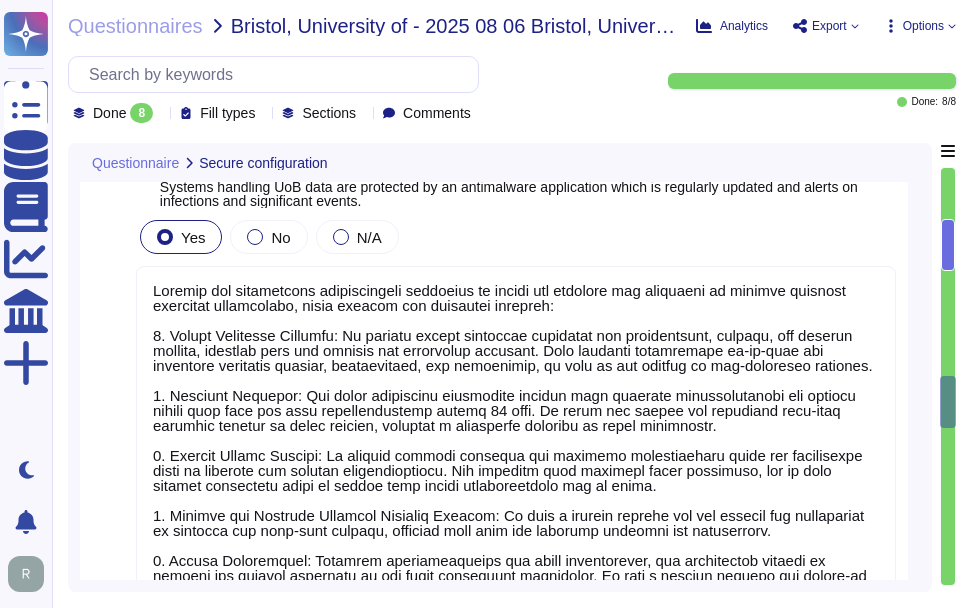 scroll, scrollTop: 2931, scrollLeft: 0, axis: vertical 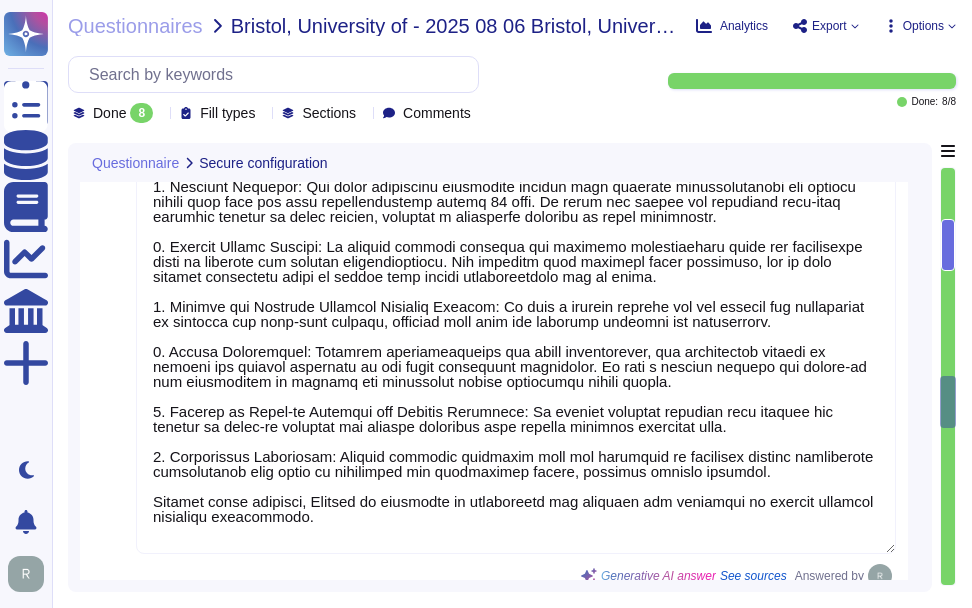 type on "Sectigo employs several measures to manage privileged accounts effectively:
1. Privileged Access Management (PAM): Planned for implementation in Q3 2025 to enhance control over privileged accounts.
2. Multi-Factor Authentication (MFA): Required for all administrative accounts, network access, and business-critical applications, ensuring secure access for system administrators and other privileged accounts.
3. Approval Process: Access to privileged accounts is managed by a member of the Compliance department, ensuring unbiased oversight and adherence to the principle of least privilege.
4. Need-to-Know and Least Privilege Basis: Access to resources, including sensitive data, is provisioned according to the principle of least privilege, allowing users to fulfill only their specific duties.
5. Secure Device Access: Access to sensitive areas is controlled through role-based permissions, ensuring that only authorized personnel can access necessary resources.
6. Password Management: Strong password policie..." 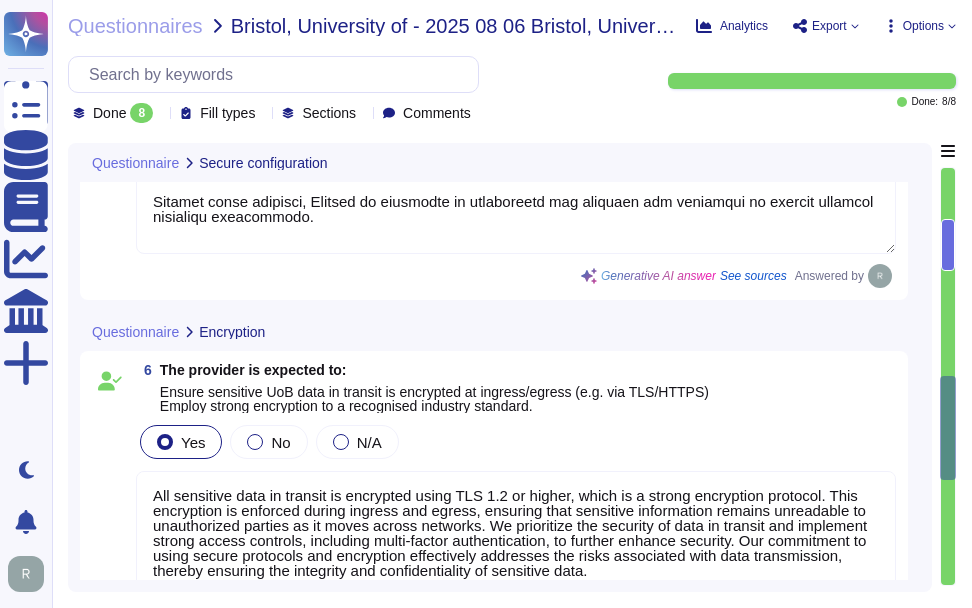 scroll, scrollTop: 3531, scrollLeft: 0, axis: vertical 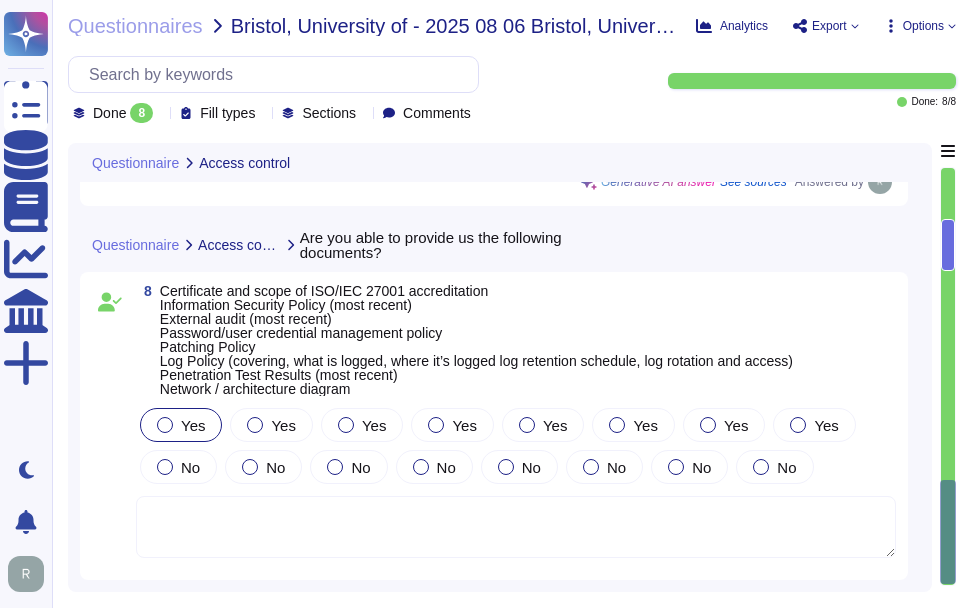 click at bounding box center [165, 425] 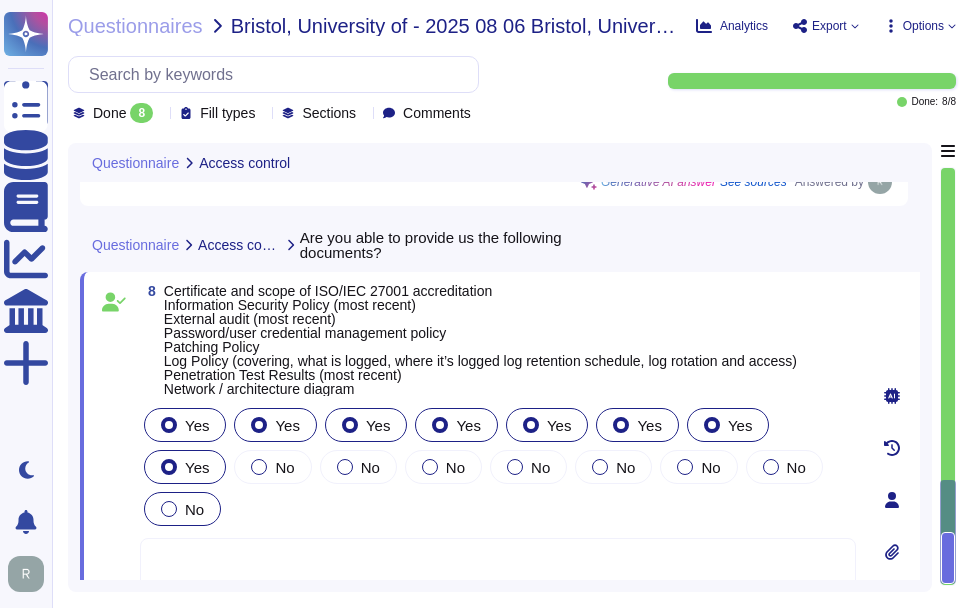 click at bounding box center (169, 509) 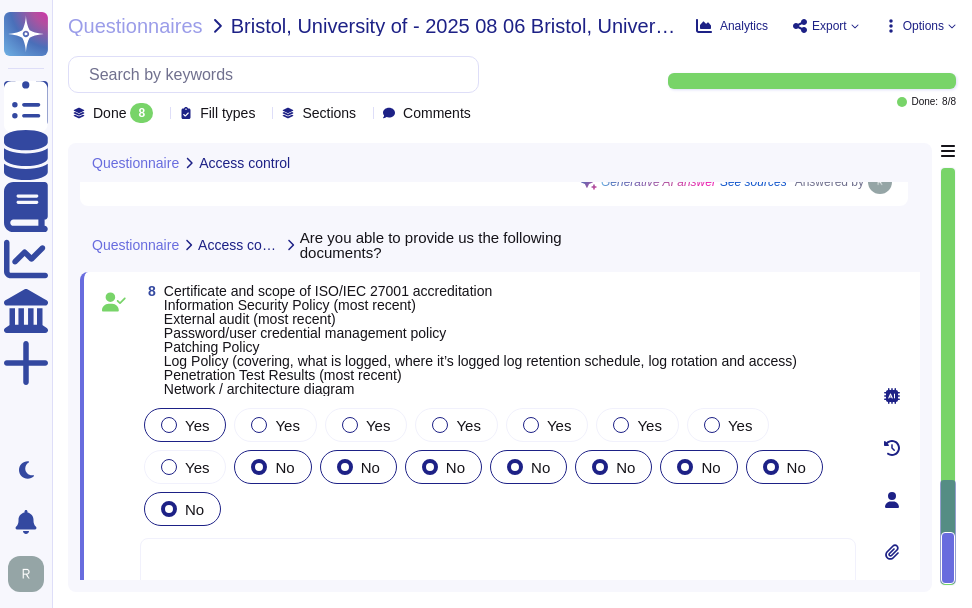 click at bounding box center [169, 425] 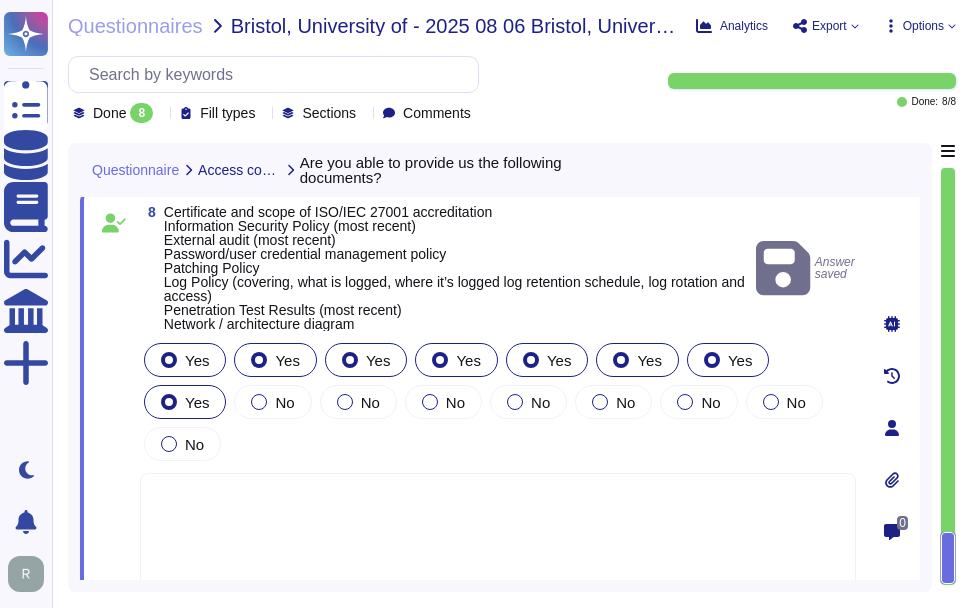 scroll, scrollTop: 4686, scrollLeft: 0, axis: vertical 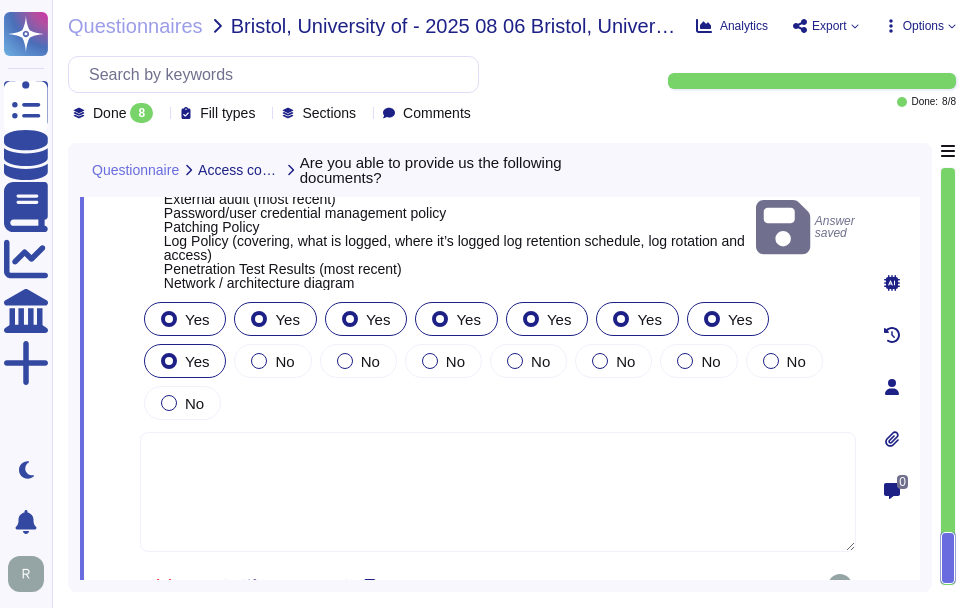 click at bounding box center [498, 492] 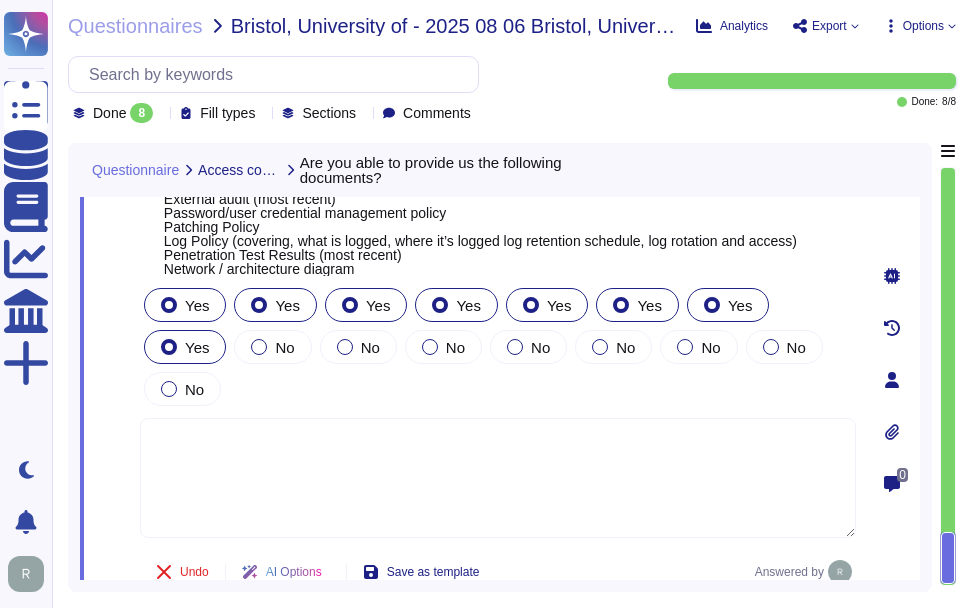 scroll, scrollTop: 4672, scrollLeft: 0, axis: vertical 